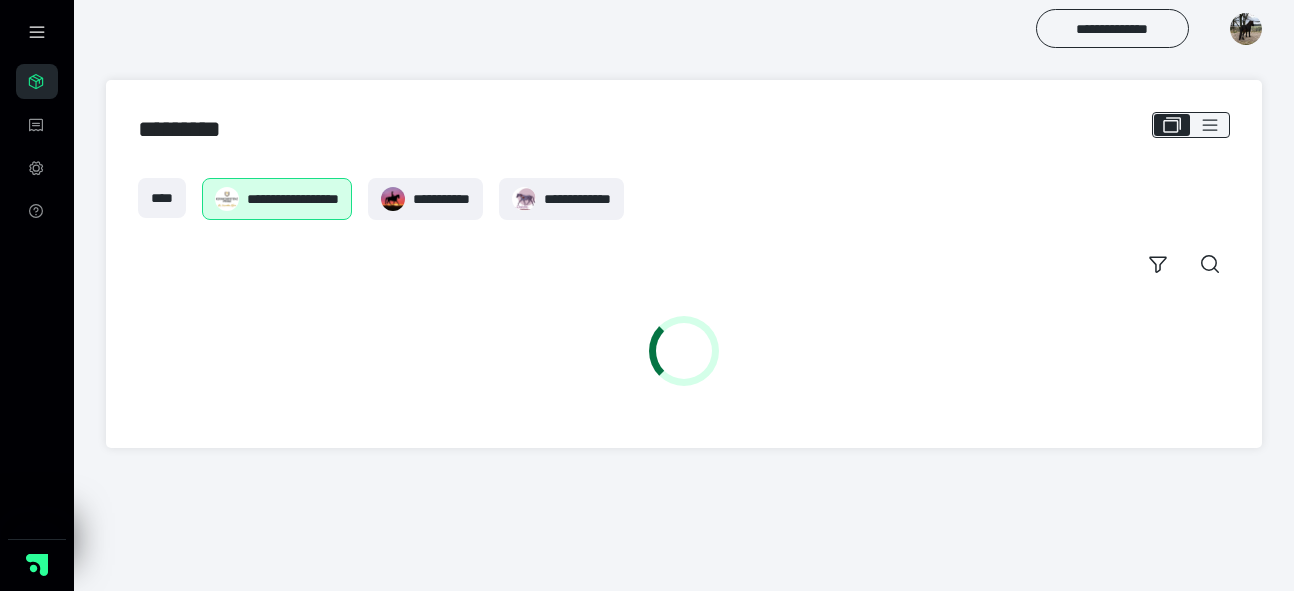 scroll, scrollTop: 0, scrollLeft: 0, axis: both 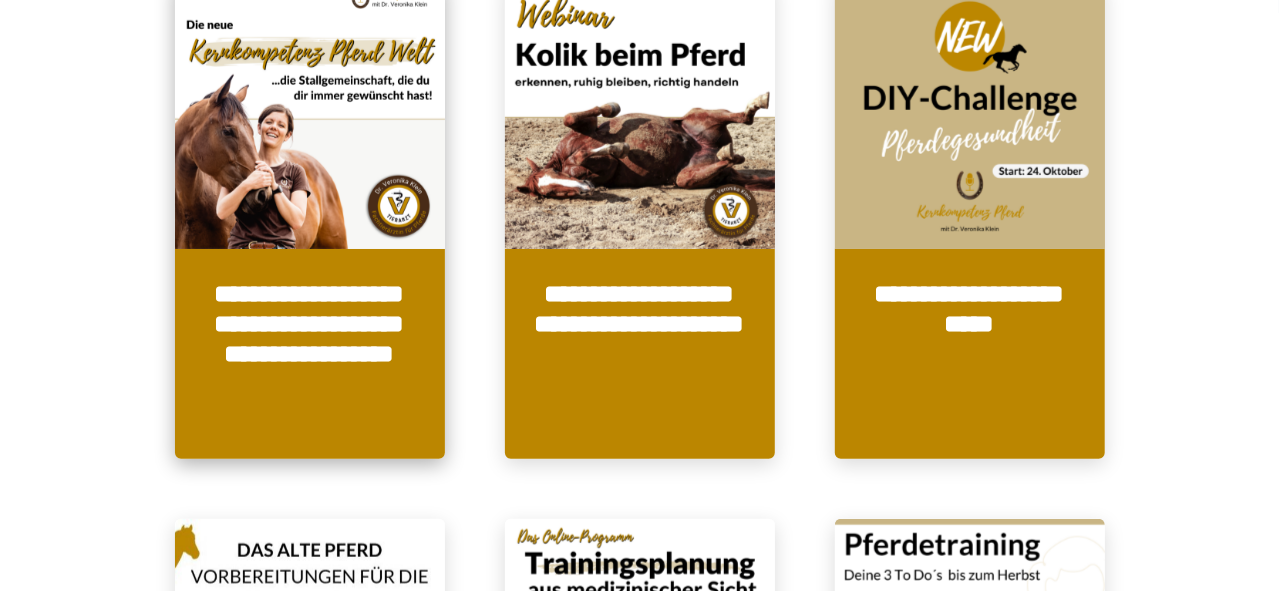 click at bounding box center [310, 114] 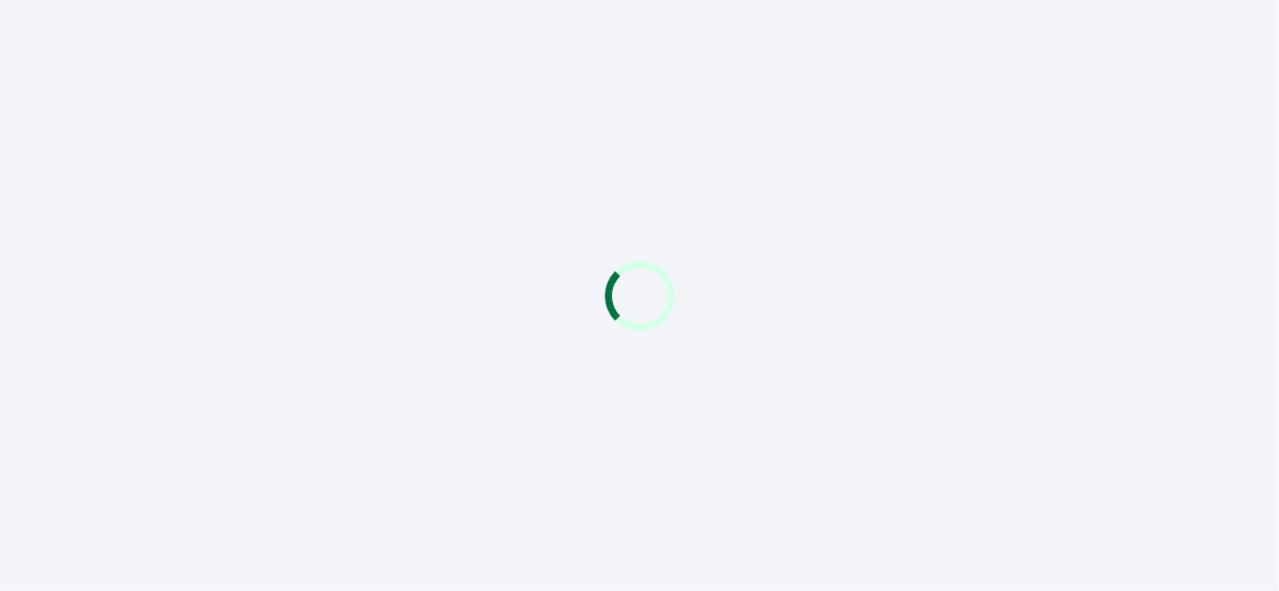 scroll, scrollTop: 0, scrollLeft: 0, axis: both 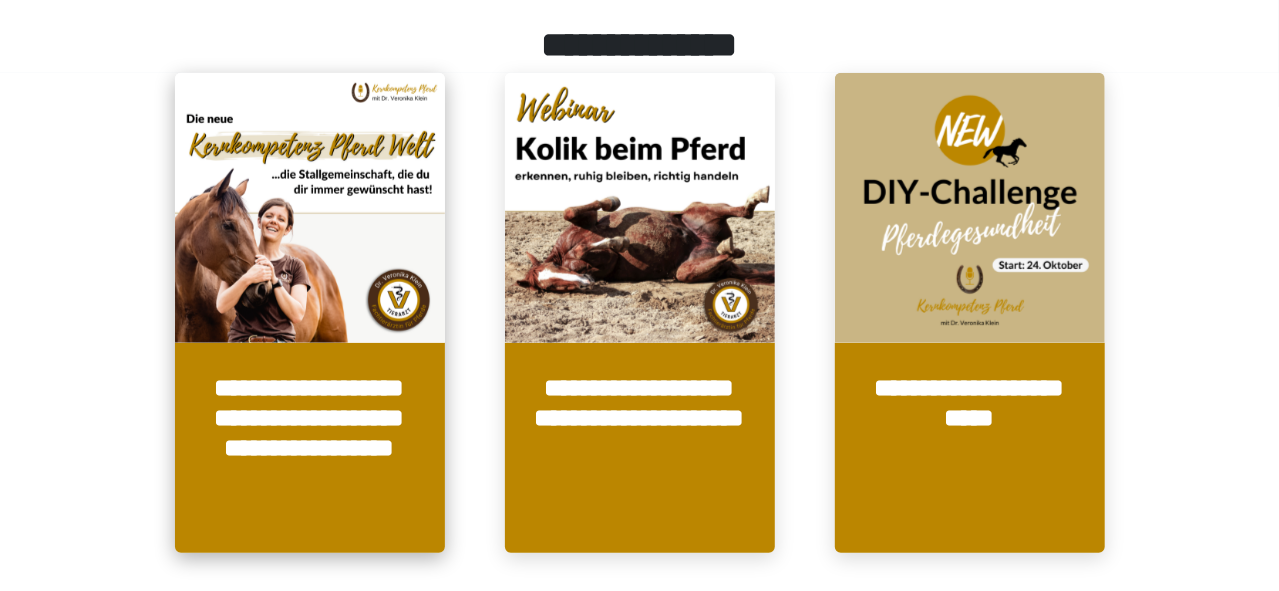 click on "**********" at bounding box center (310, 448) 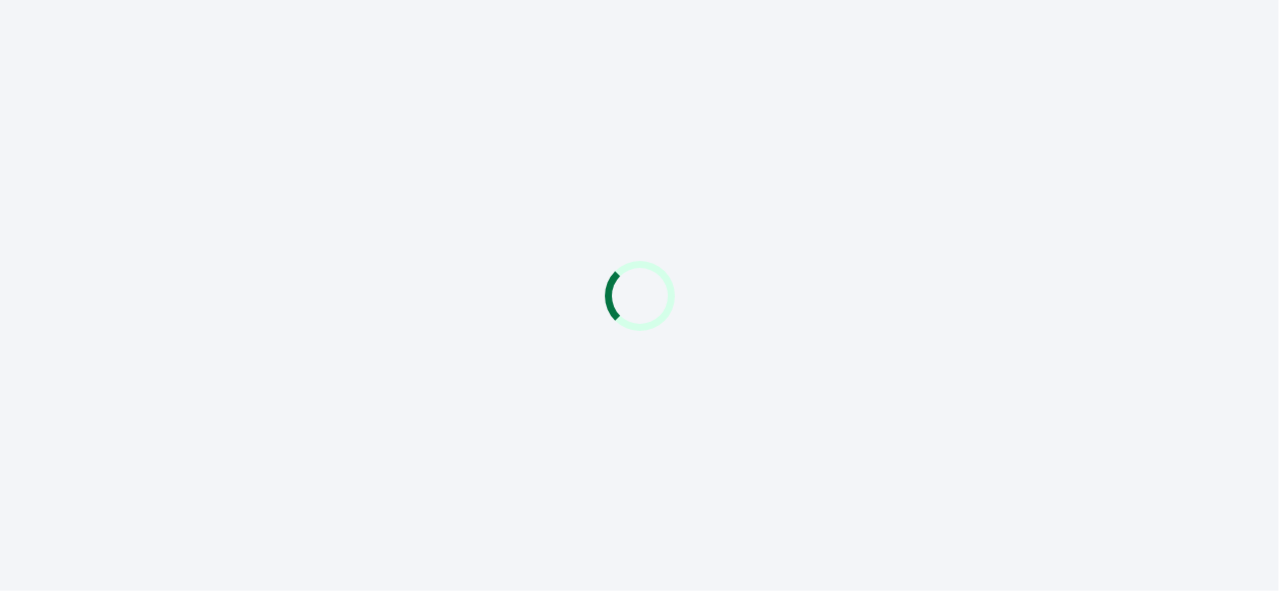 scroll, scrollTop: 0, scrollLeft: 0, axis: both 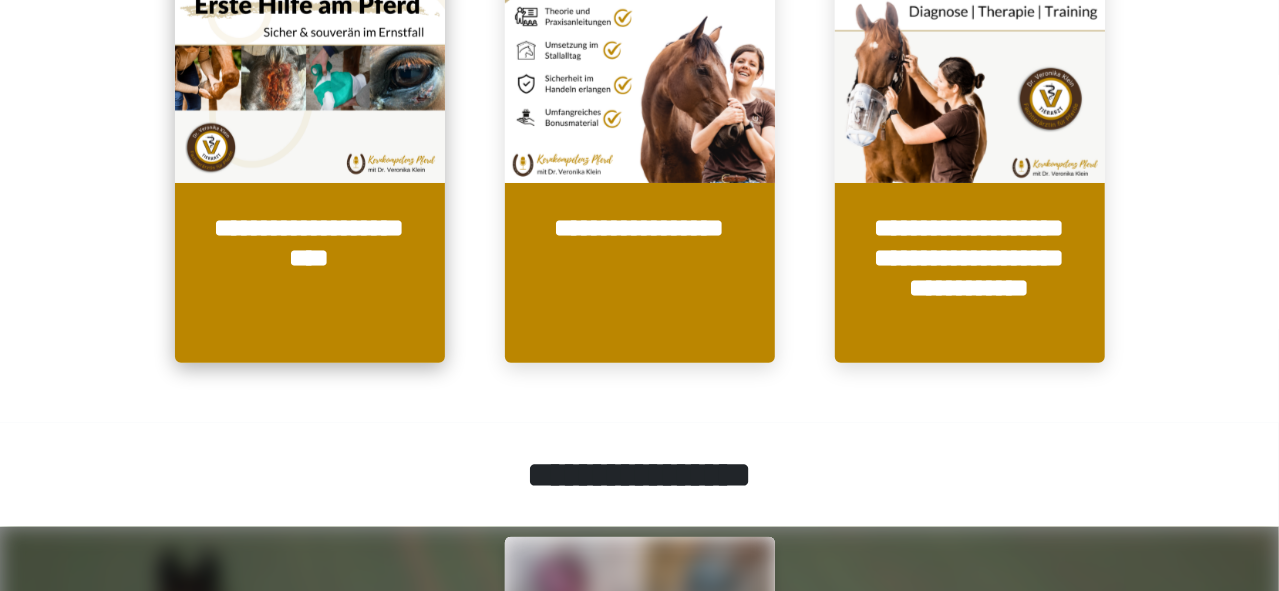 click on "**********" at bounding box center [310, 273] 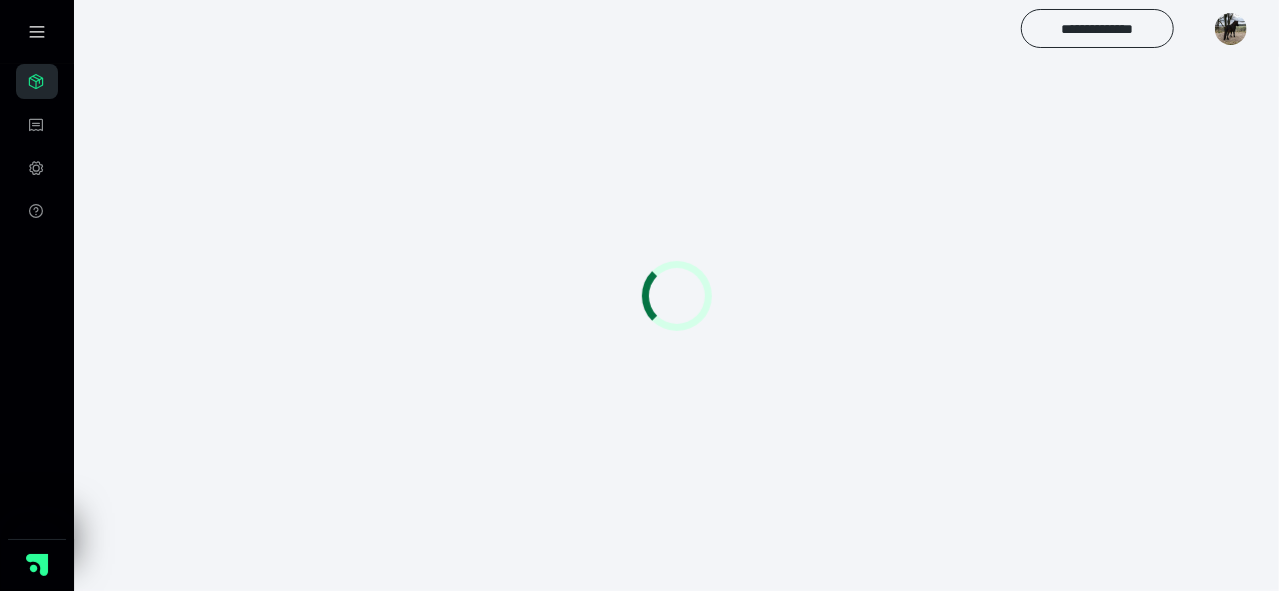 scroll, scrollTop: 56, scrollLeft: 0, axis: vertical 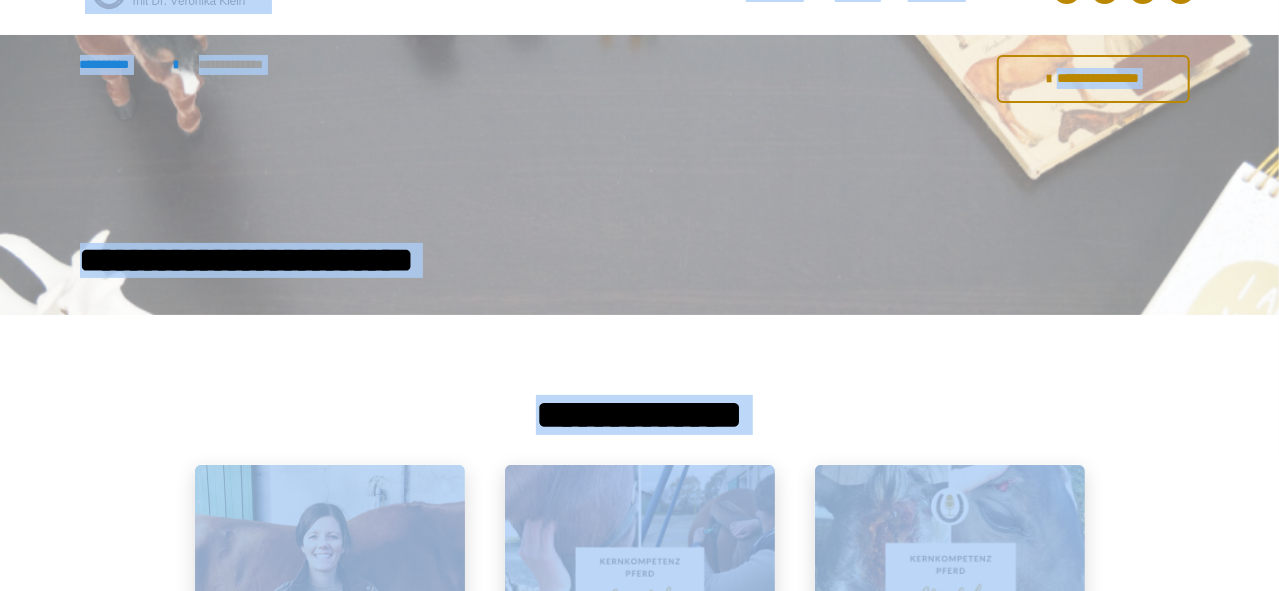 click on "[FIRST] [LAST] [ADDRESS] [CITY] [STATE] [ZIP] [COUNTRY] [ADDRESS] [CITY] [STATE] [ZIP] [COUNTRY]" at bounding box center [639, 737] 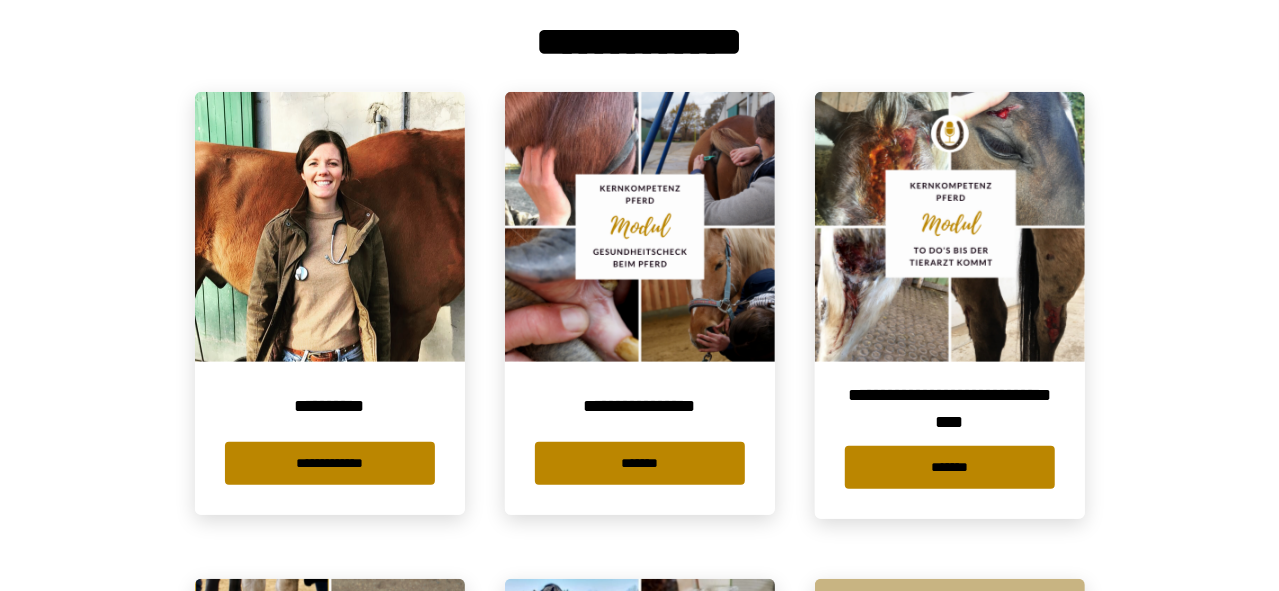 scroll, scrollTop: 469, scrollLeft: 0, axis: vertical 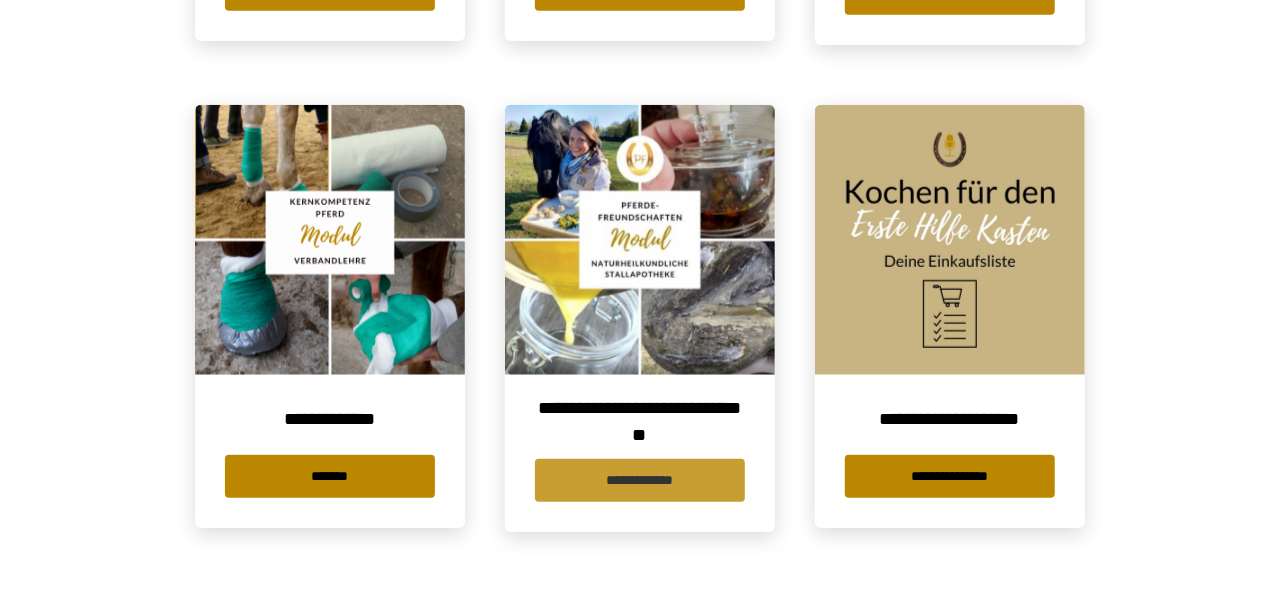 click on "**********" at bounding box center [640, 480] 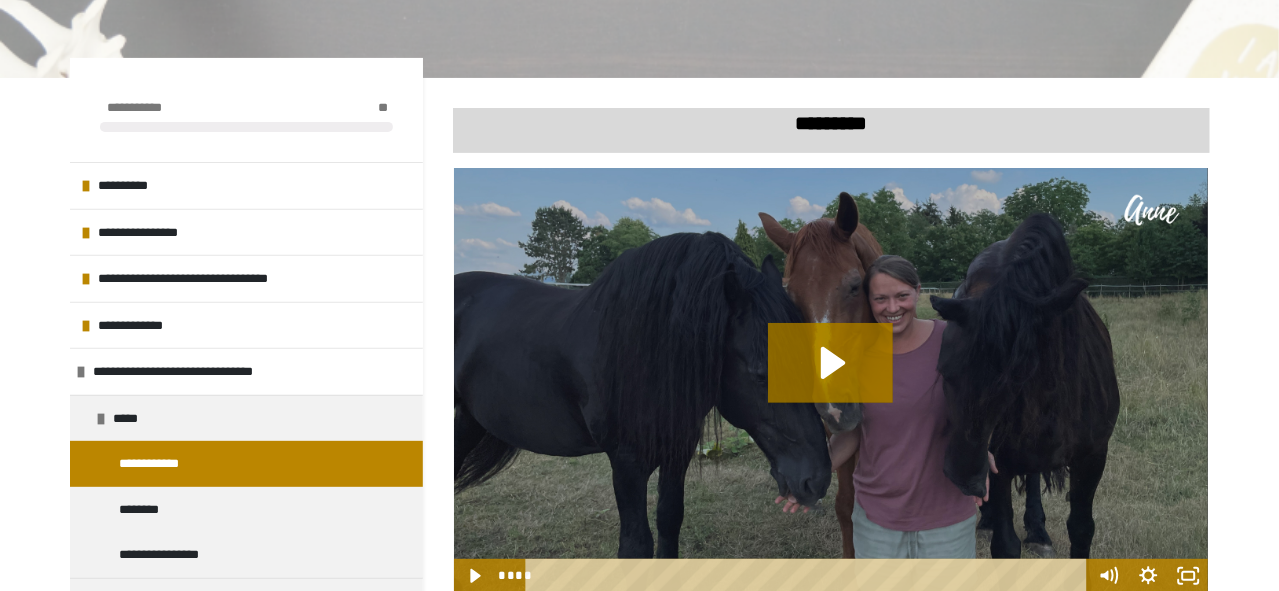 scroll, scrollTop: 333, scrollLeft: 0, axis: vertical 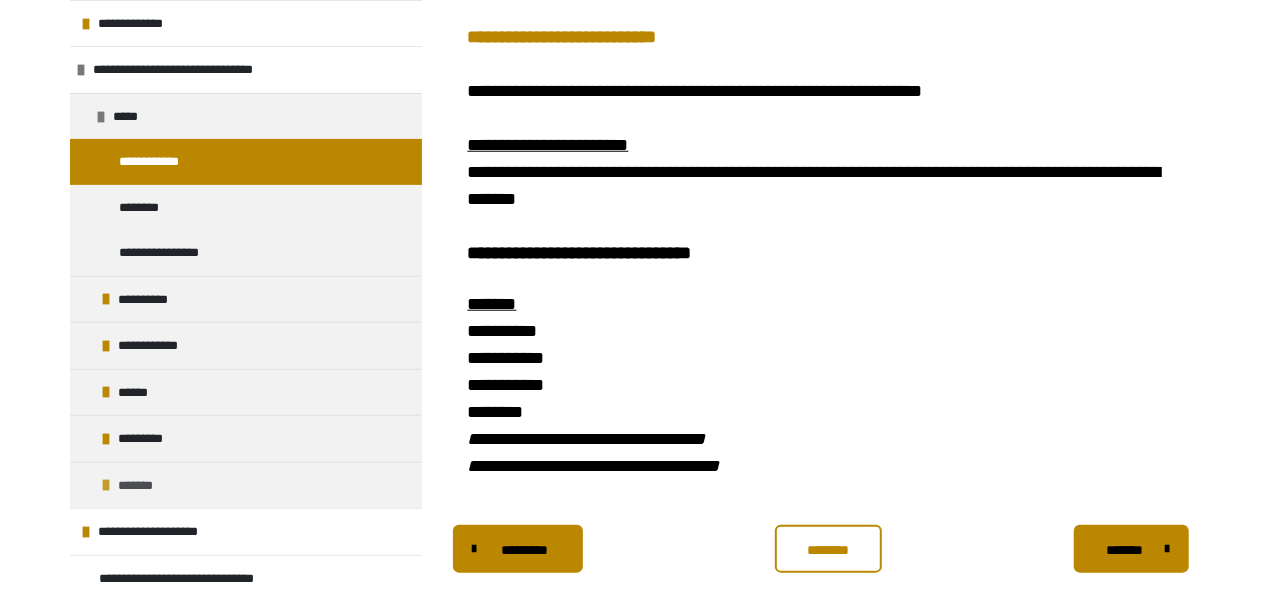 click on "*******" at bounding box center [148, 485] 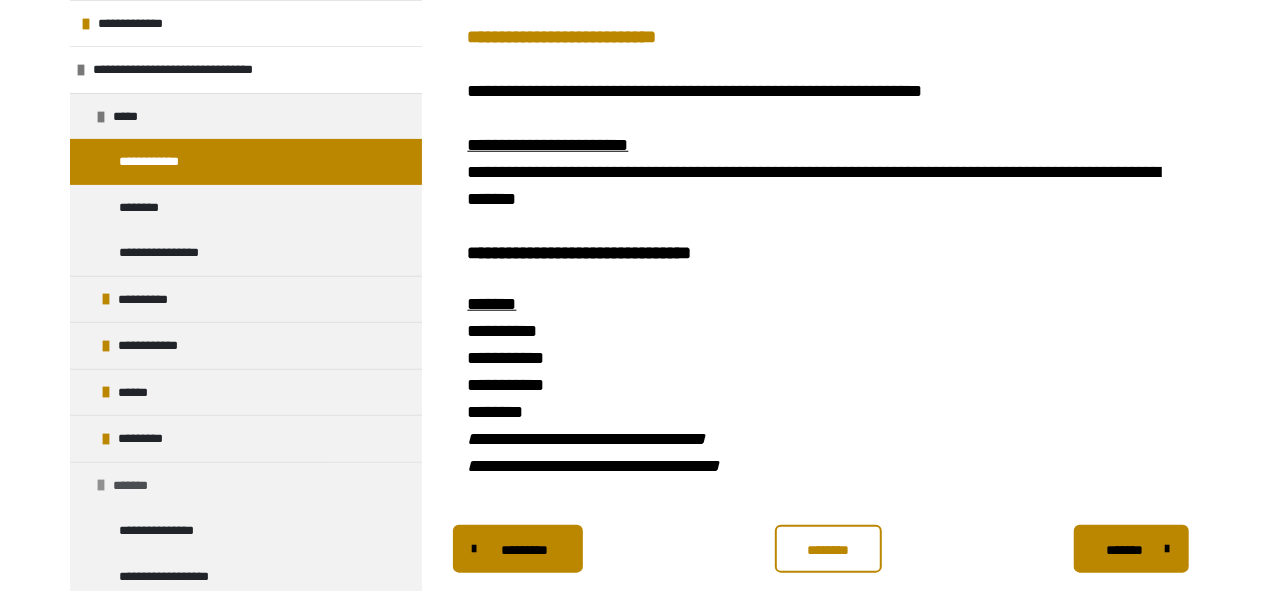 click on "*******" at bounding box center (143, 485) 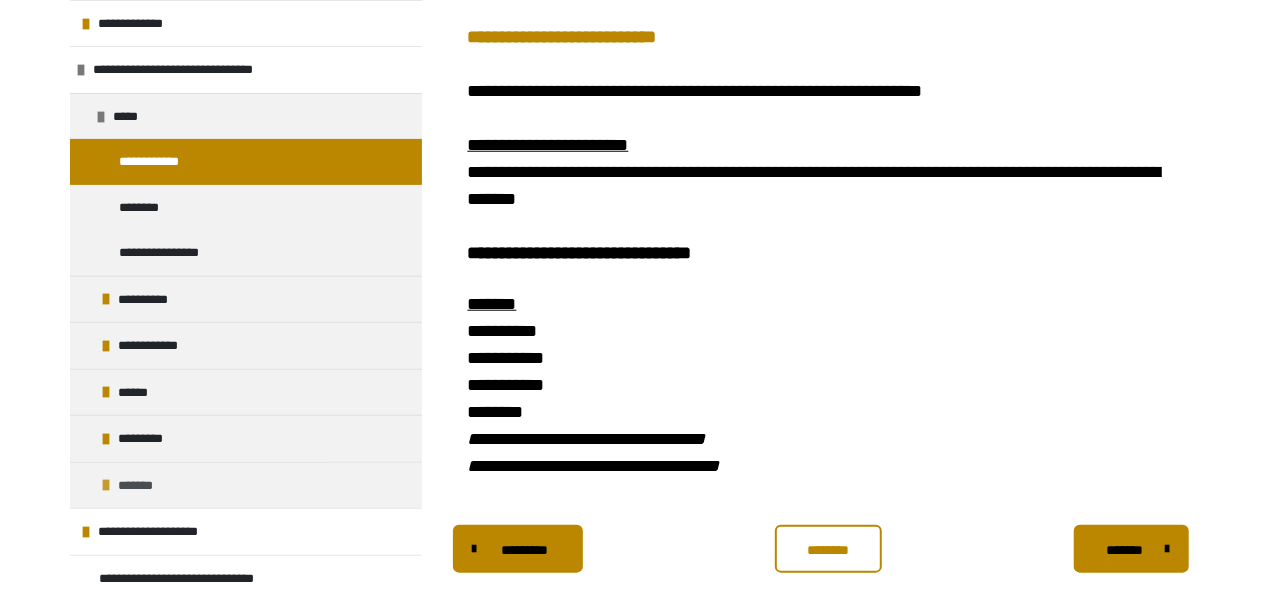 click on "*******" at bounding box center [148, 485] 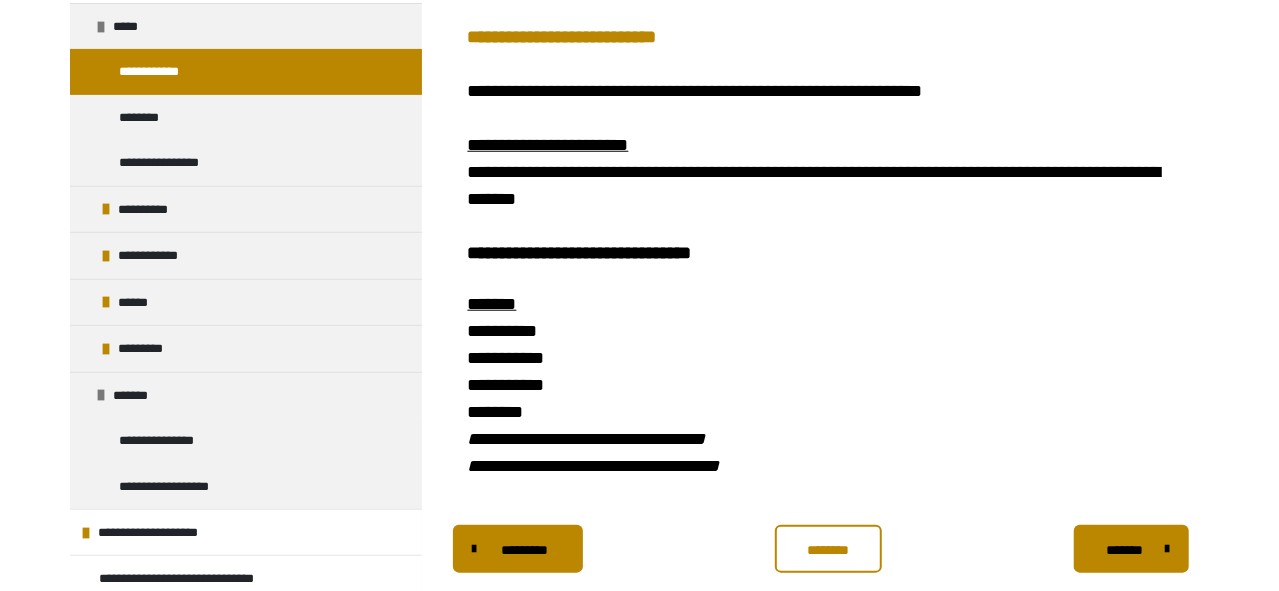 scroll, scrollTop: 335, scrollLeft: 0, axis: vertical 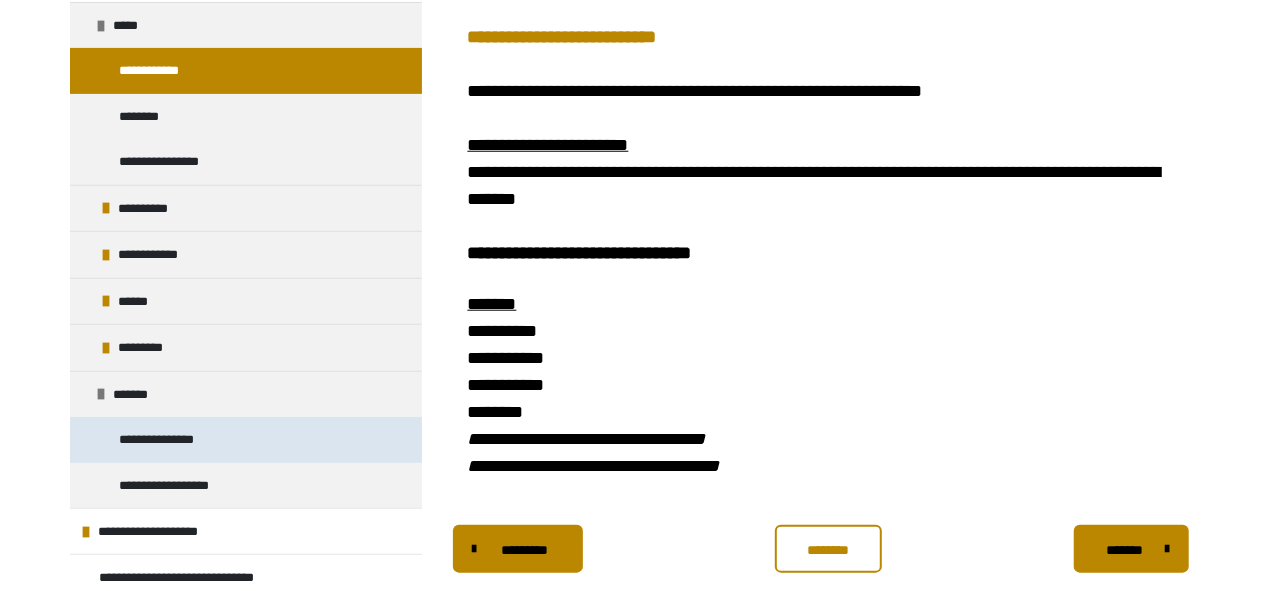 click on "**********" at bounding box center (174, 439) 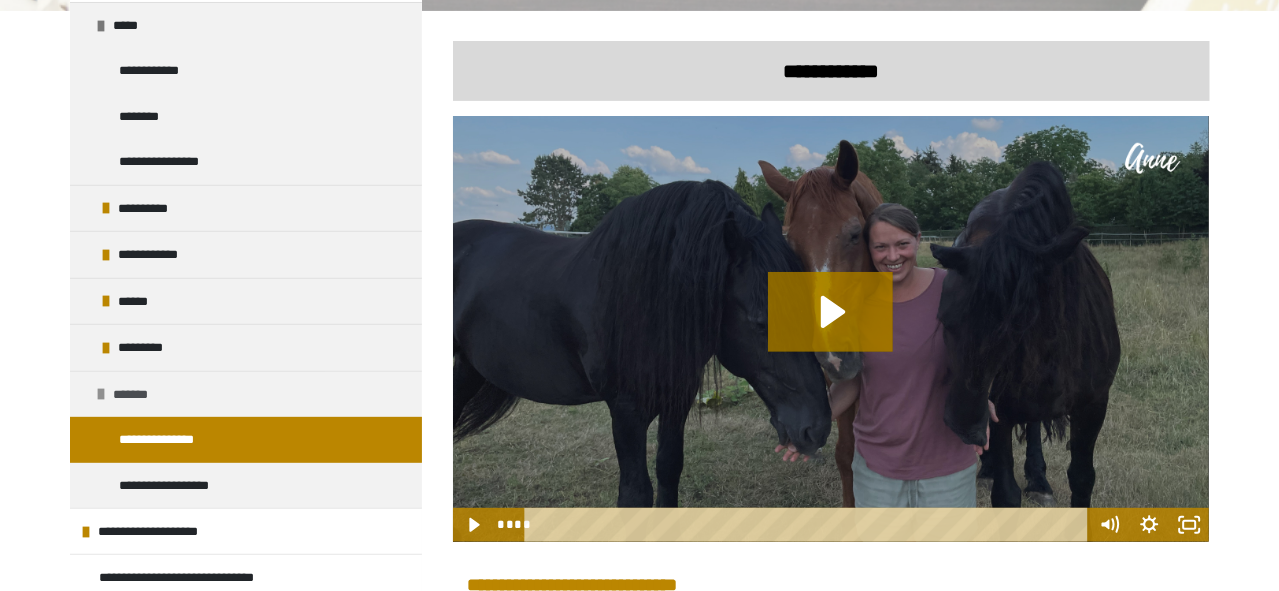 click on "*******" at bounding box center [143, 394] 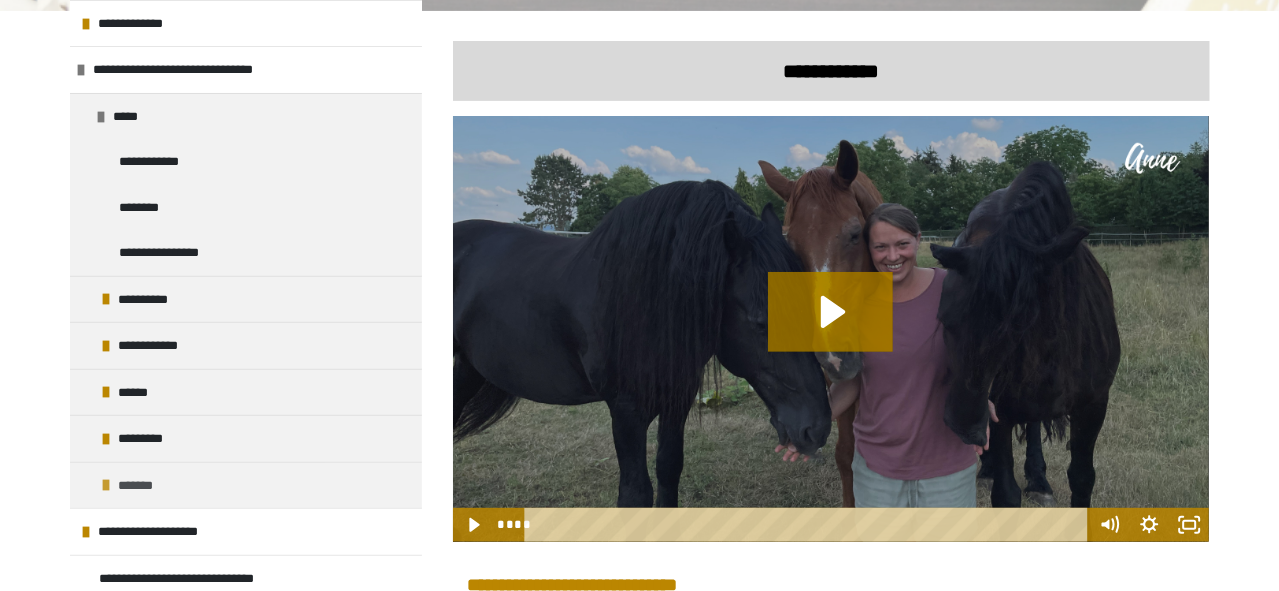 click on "*******" at bounding box center [148, 485] 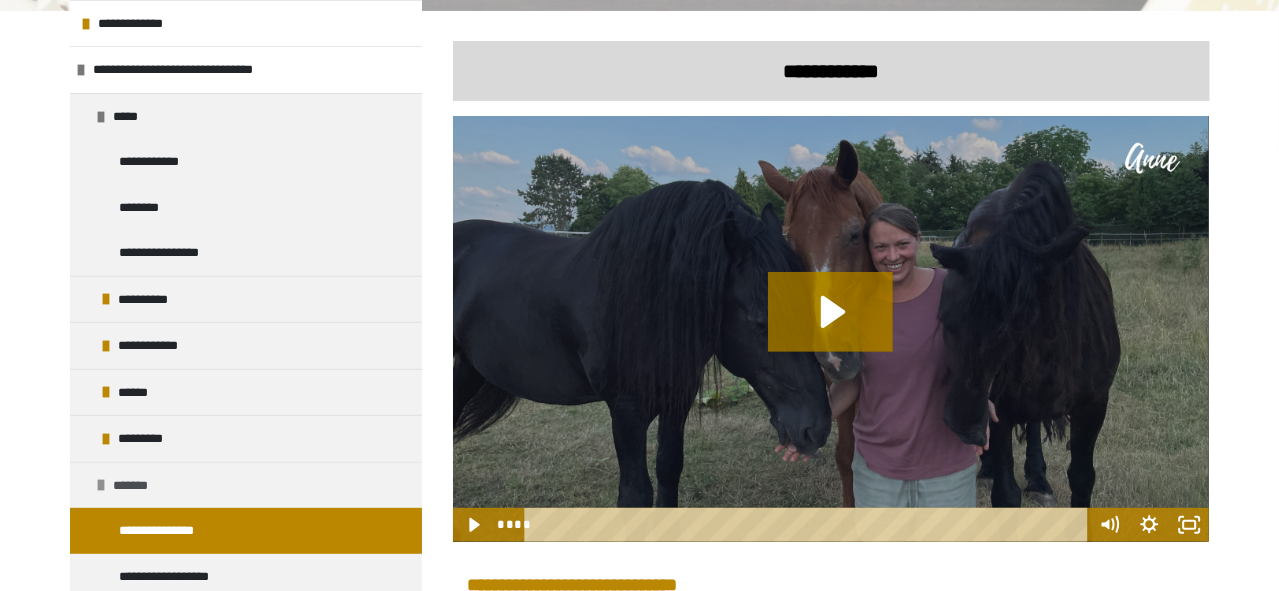 scroll, scrollTop: 335, scrollLeft: 0, axis: vertical 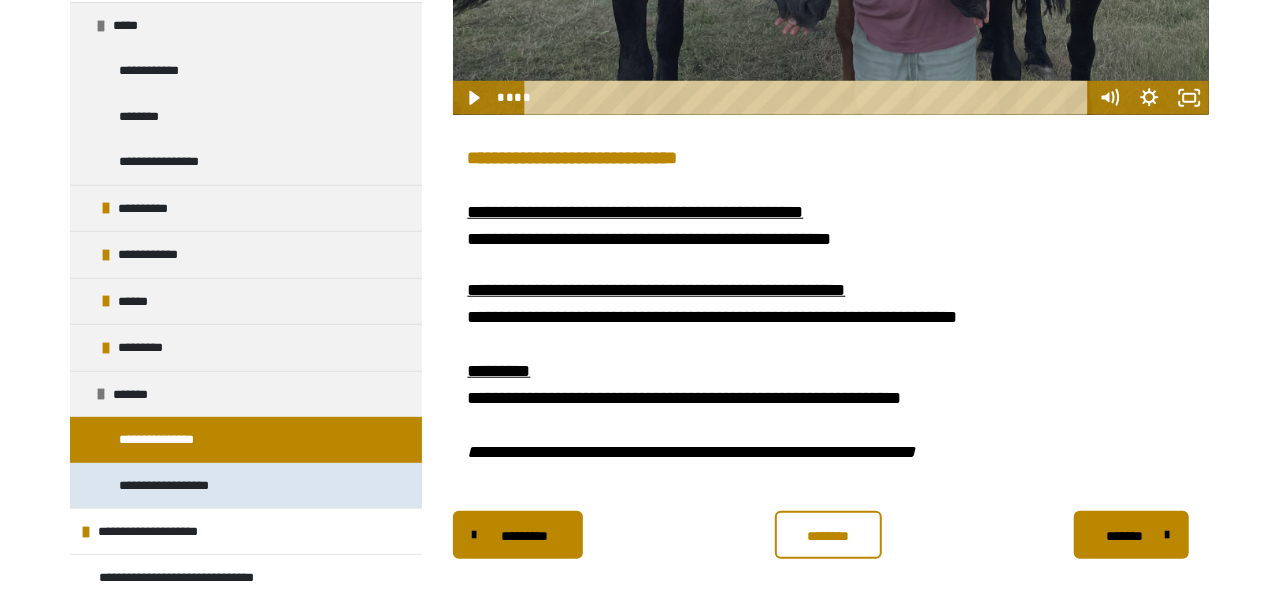 click on "**********" at bounding box center [190, 485] 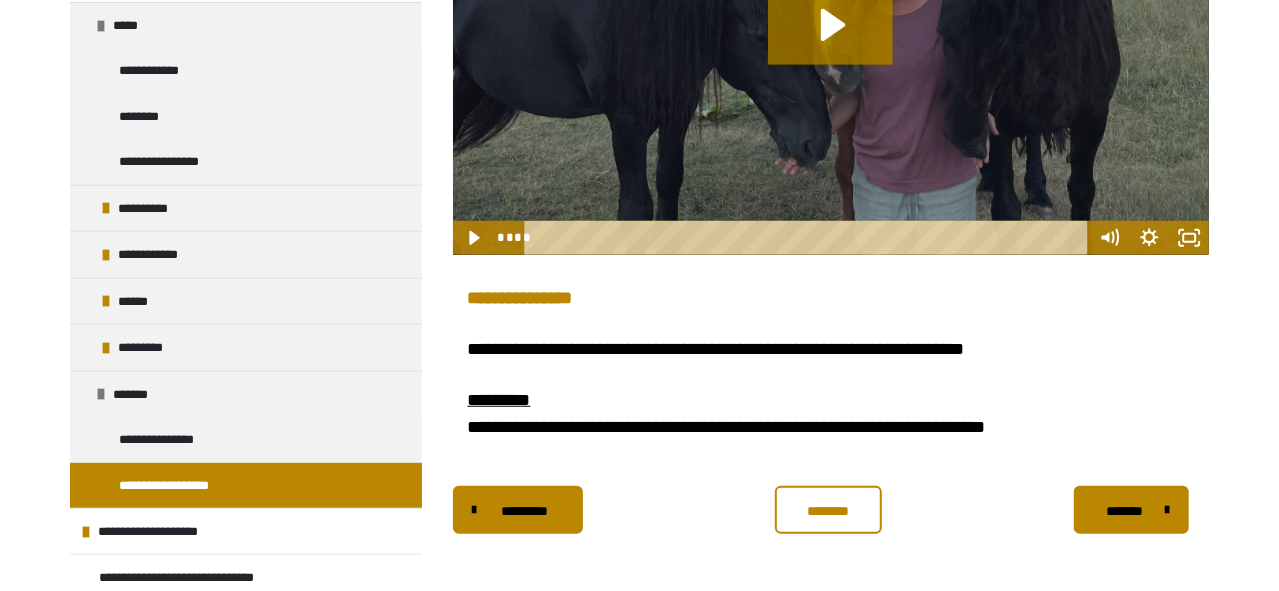 scroll, scrollTop: 649, scrollLeft: 0, axis: vertical 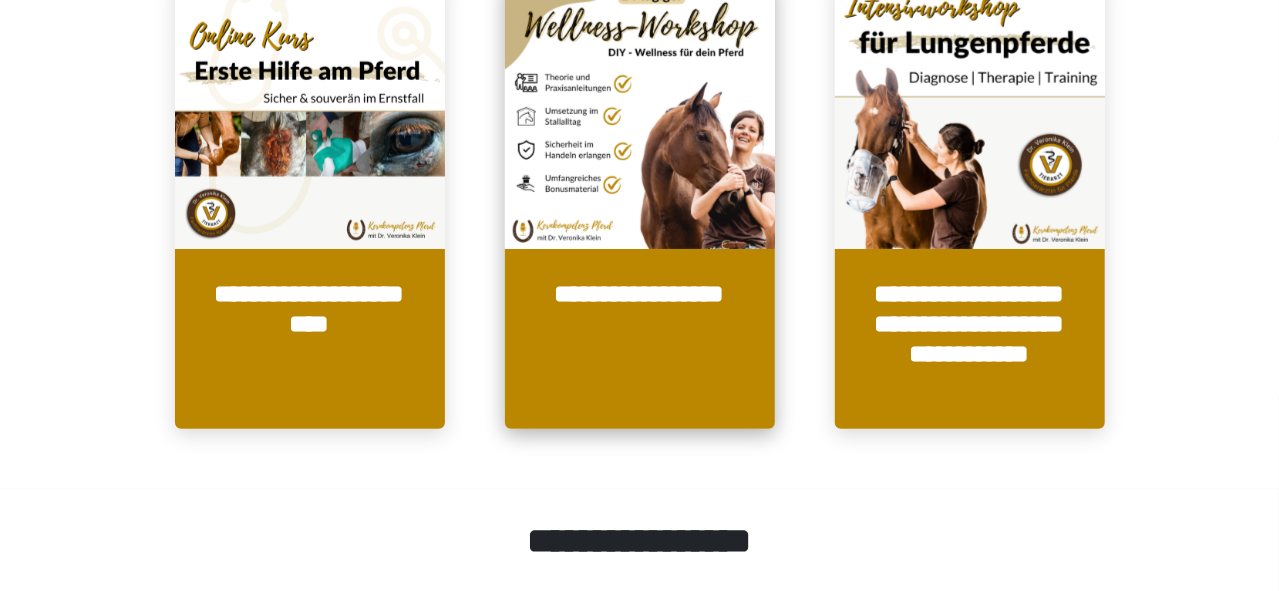 click at bounding box center [640, 114] 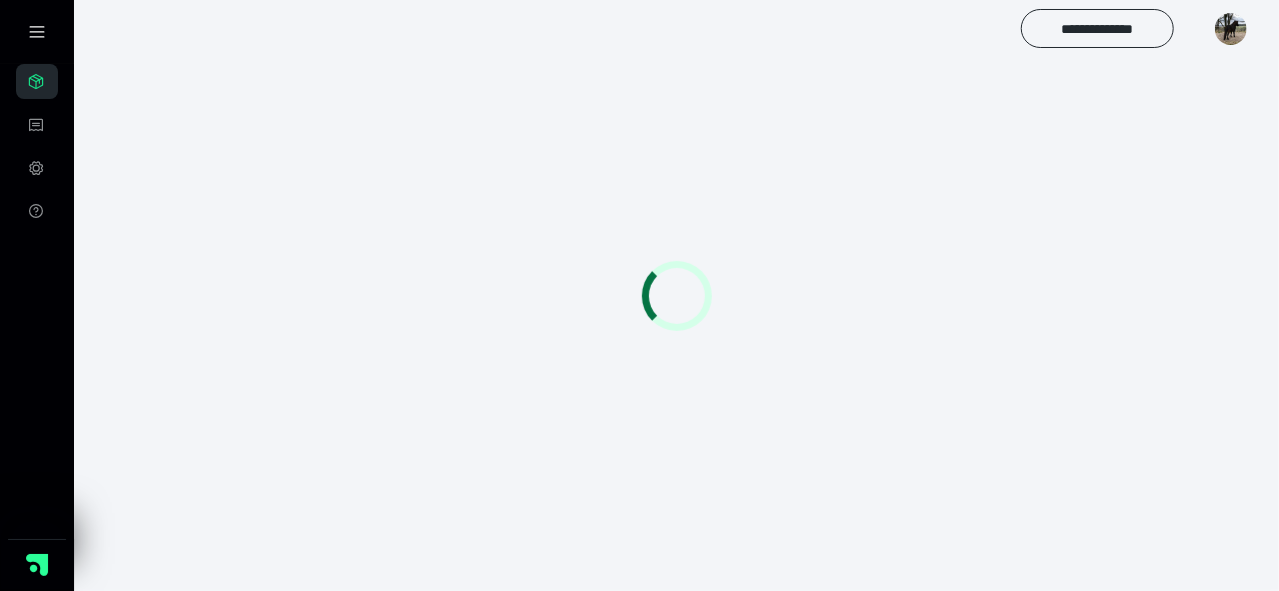 scroll, scrollTop: 56, scrollLeft: 0, axis: vertical 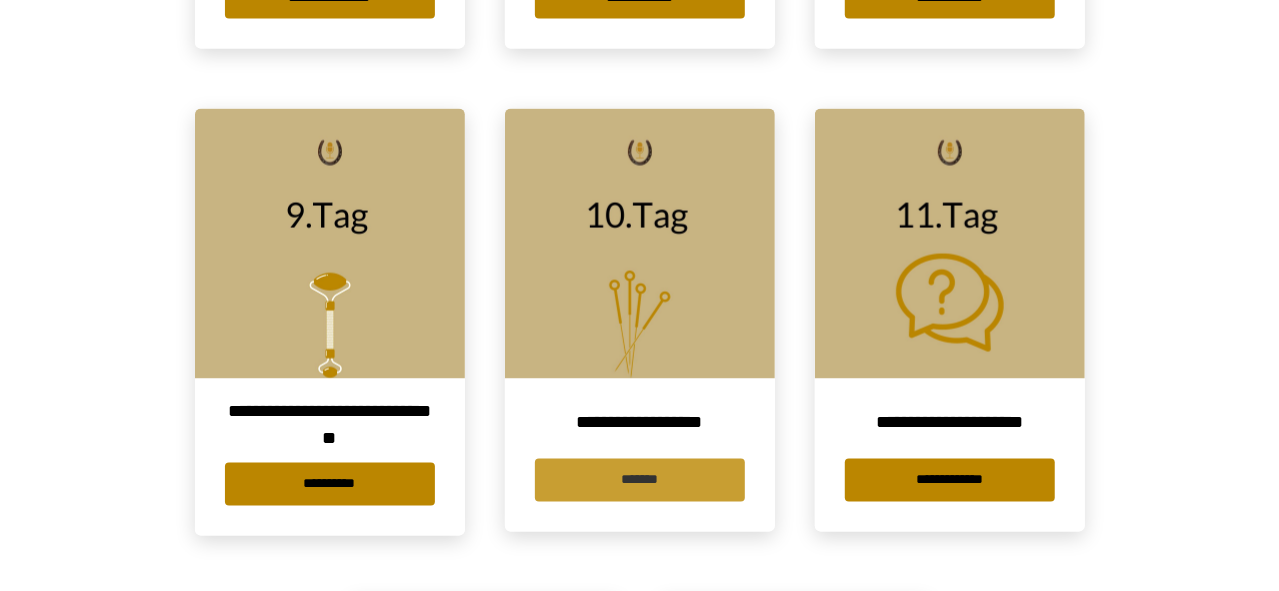 click on "*******" at bounding box center (640, 480) 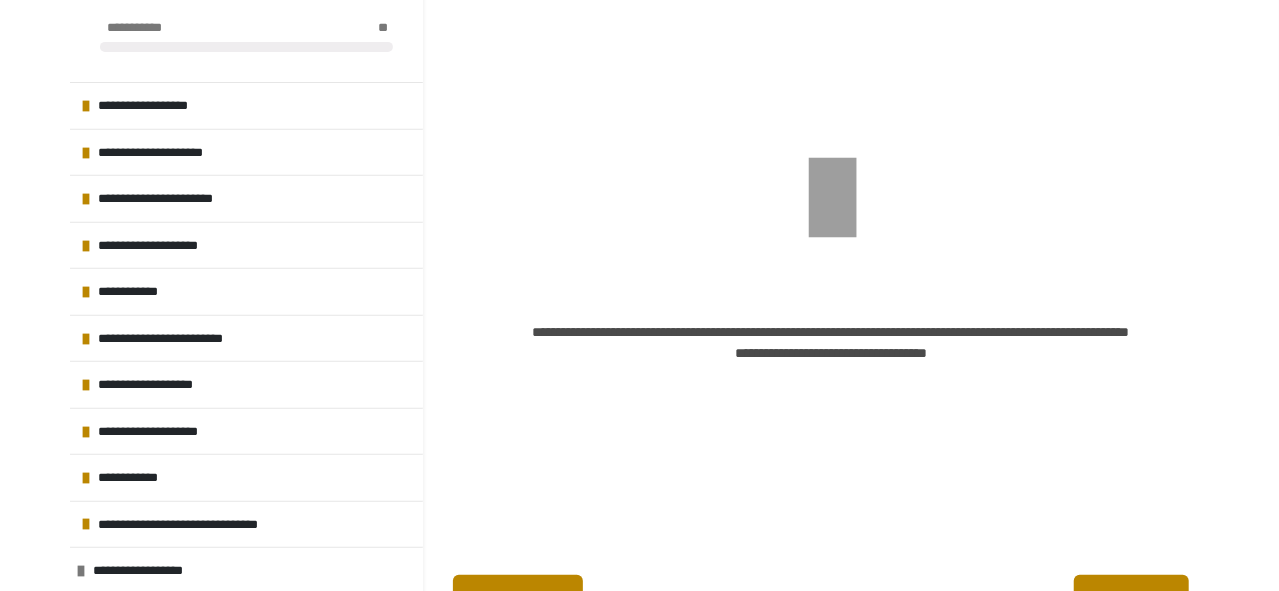 scroll, scrollTop: 464, scrollLeft: 0, axis: vertical 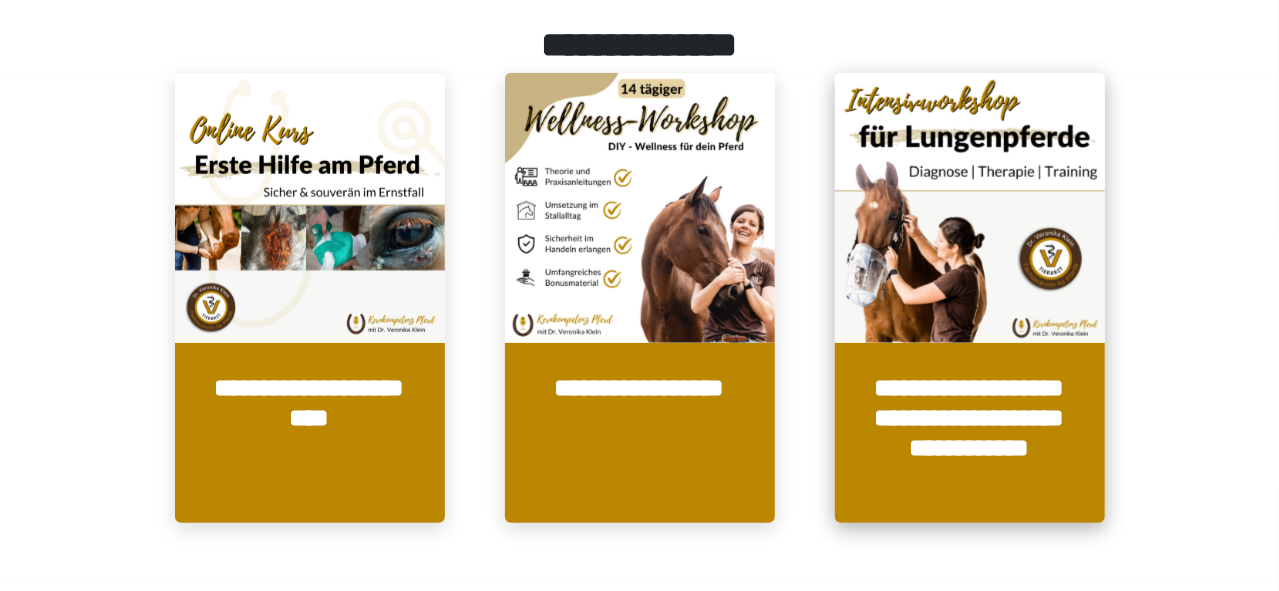 click at bounding box center [970, 208] 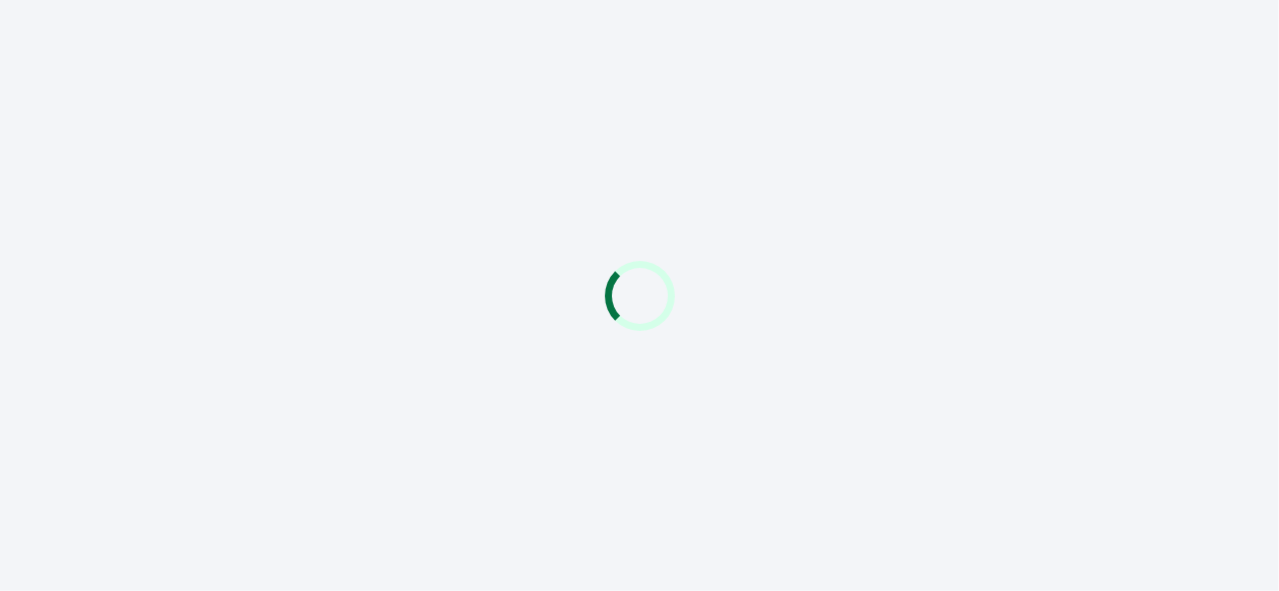scroll, scrollTop: 0, scrollLeft: 0, axis: both 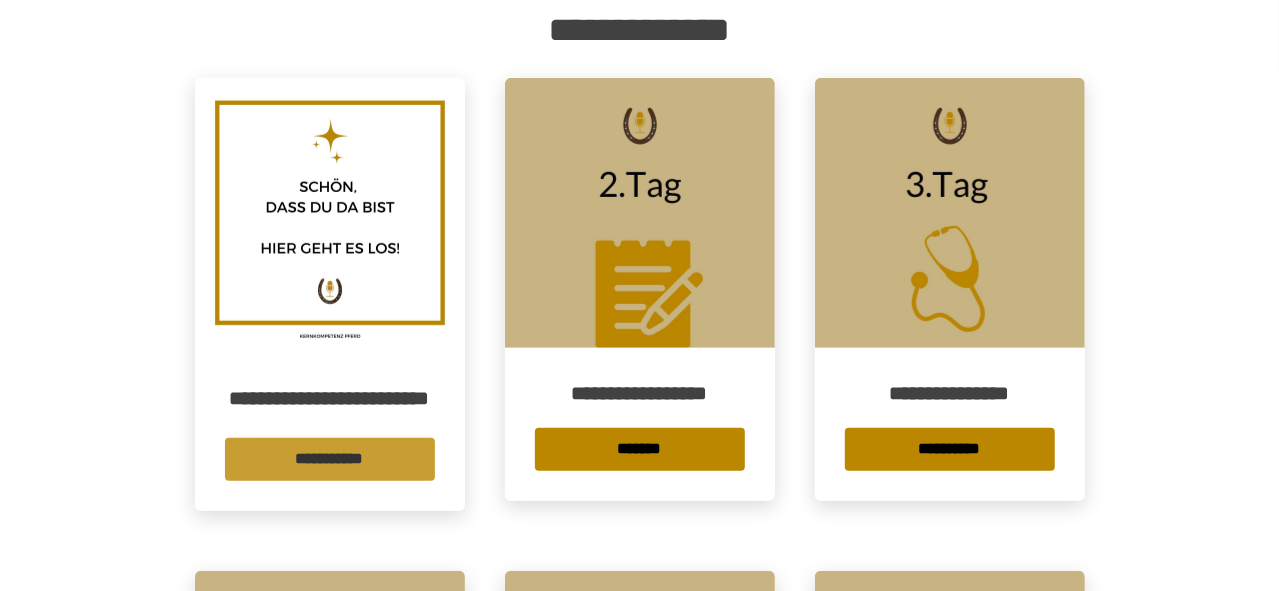 click on "**********" at bounding box center (330, 459) 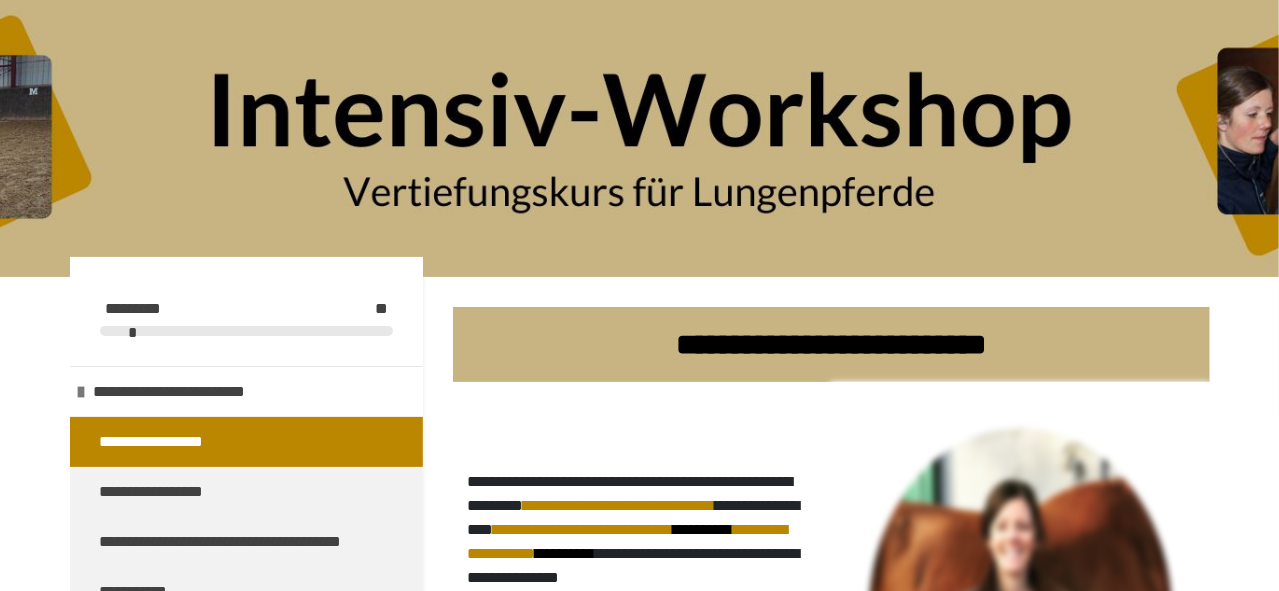 scroll, scrollTop: 120, scrollLeft: 0, axis: vertical 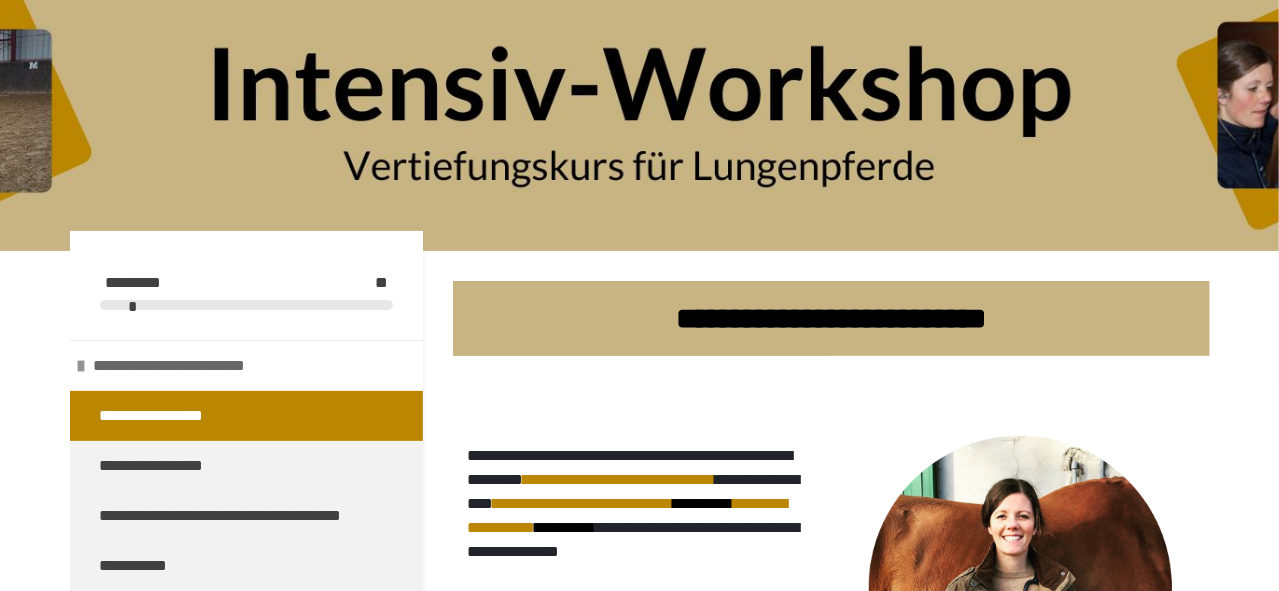 click on "**********" at bounding box center [186, 366] 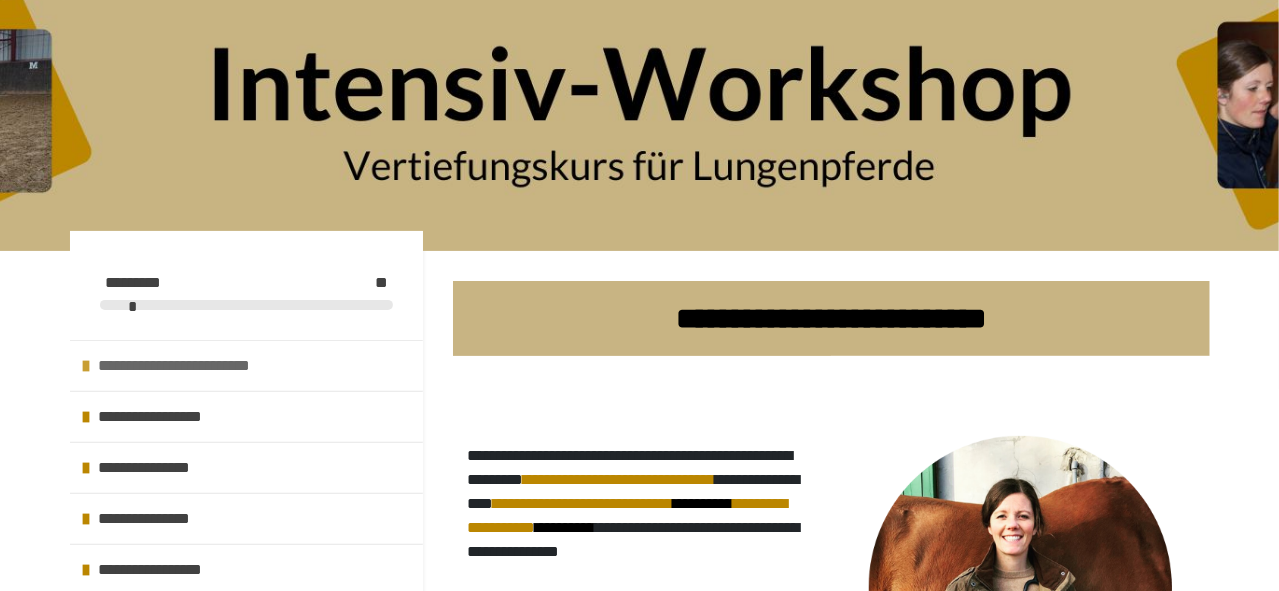 click on "**********" at bounding box center [191, 366] 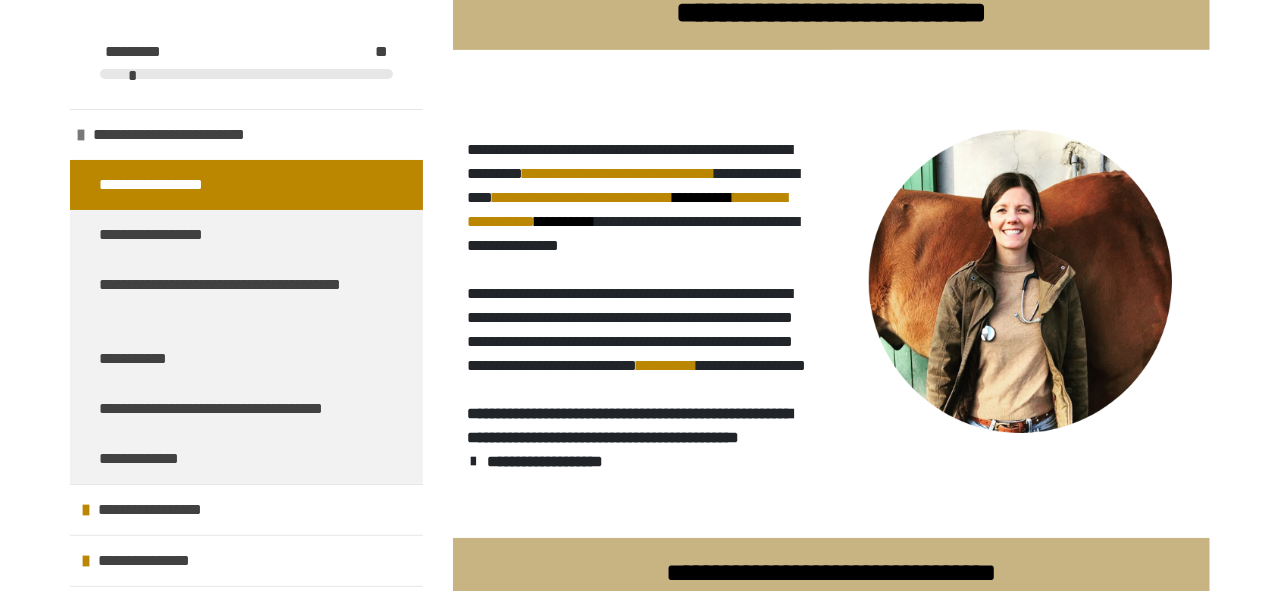 scroll, scrollTop: 466, scrollLeft: 0, axis: vertical 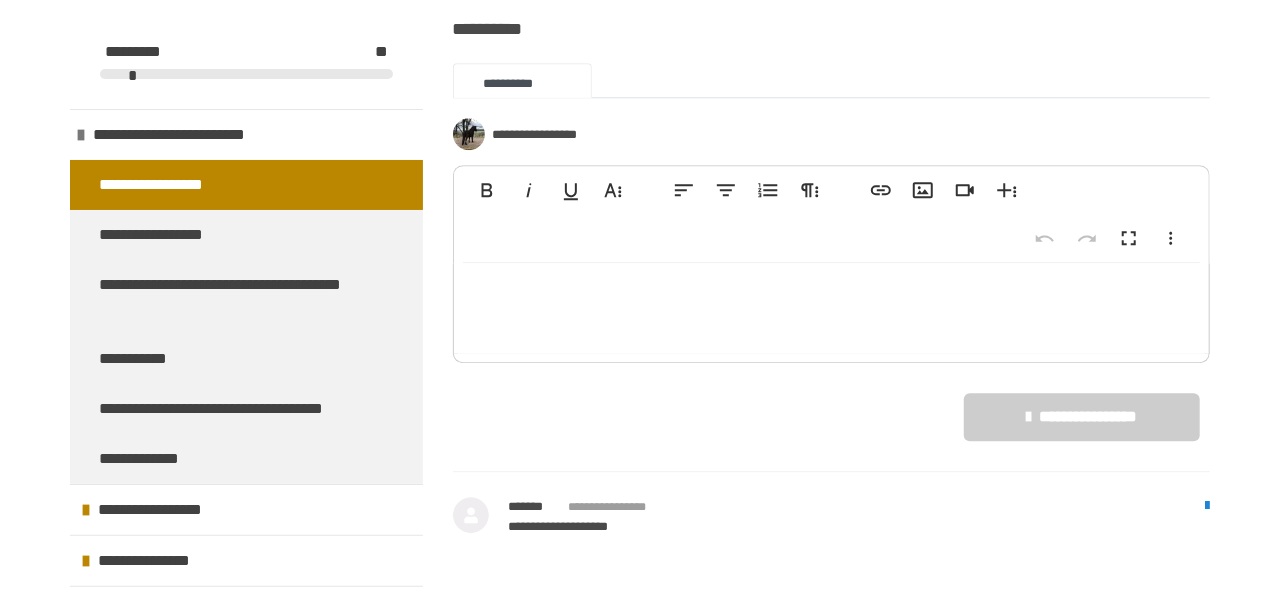 click on "********" at bounding box center (829, -37) 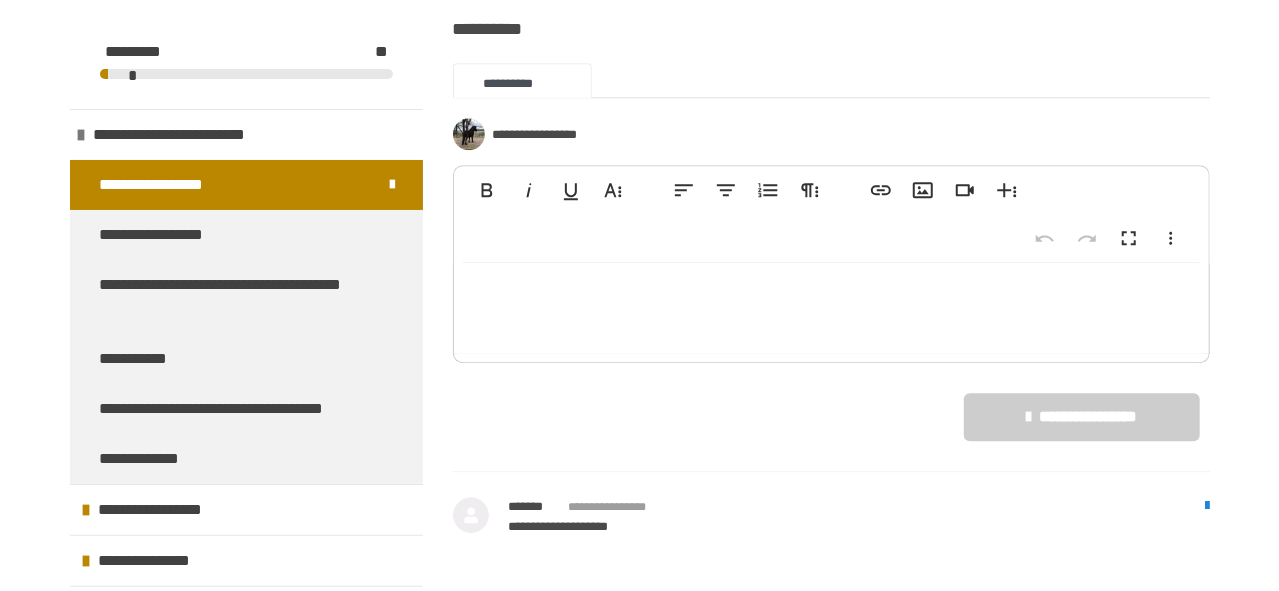 click on "*******" at bounding box center [1118, -37] 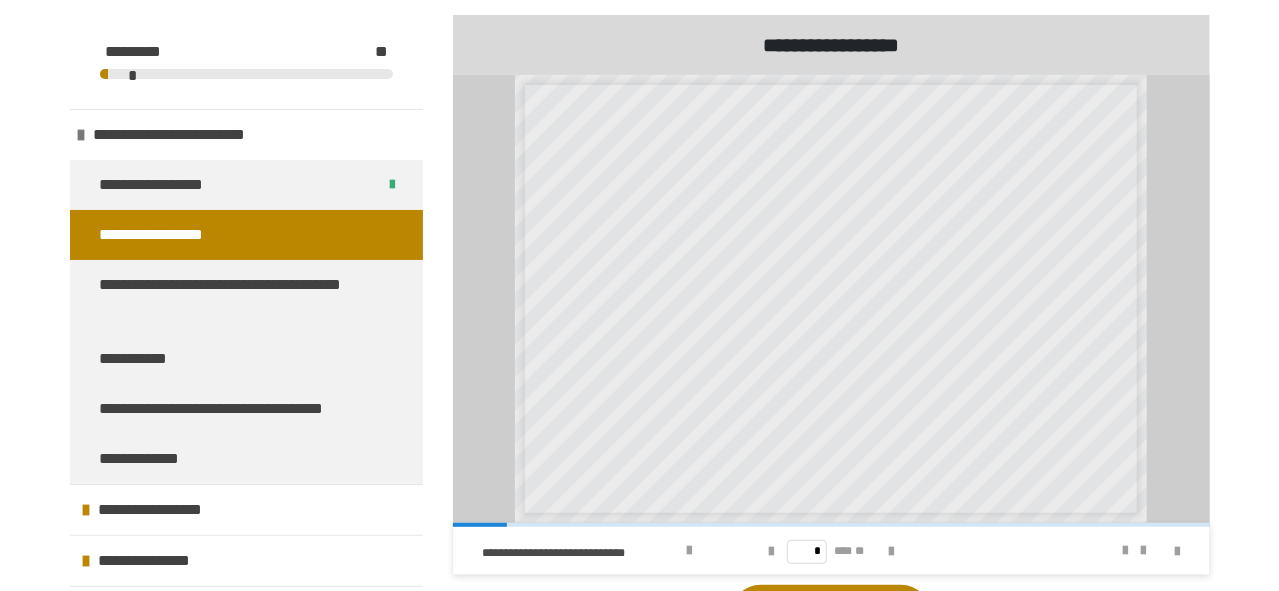 scroll, scrollTop: 506, scrollLeft: 0, axis: vertical 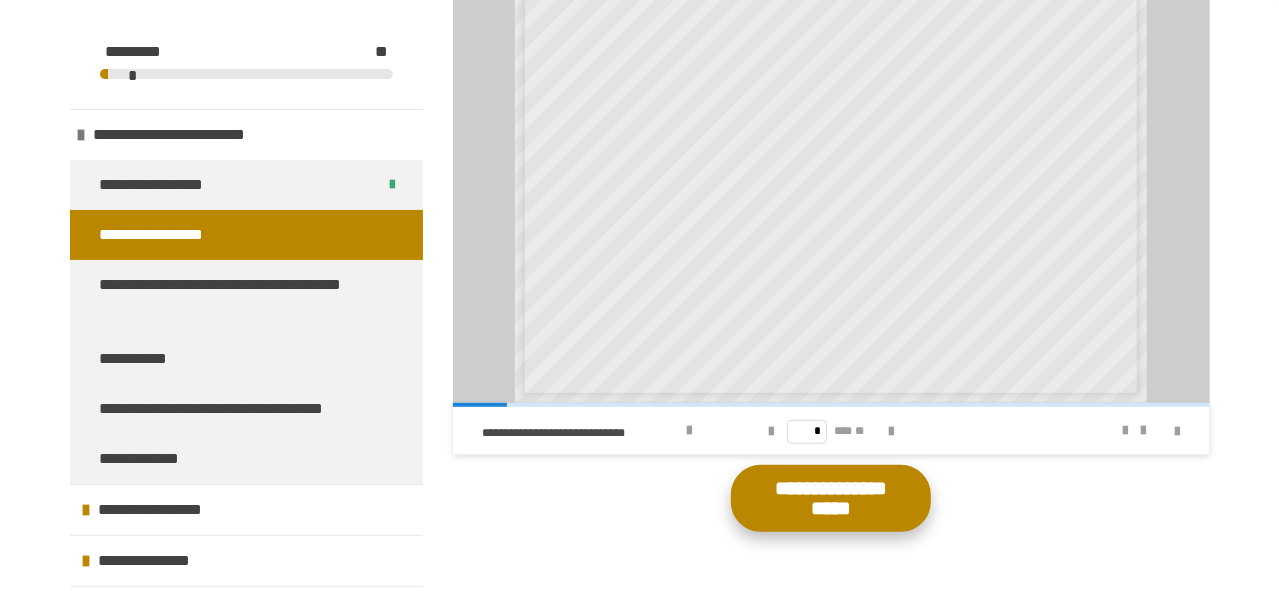 click on "**********" at bounding box center (831, 498) 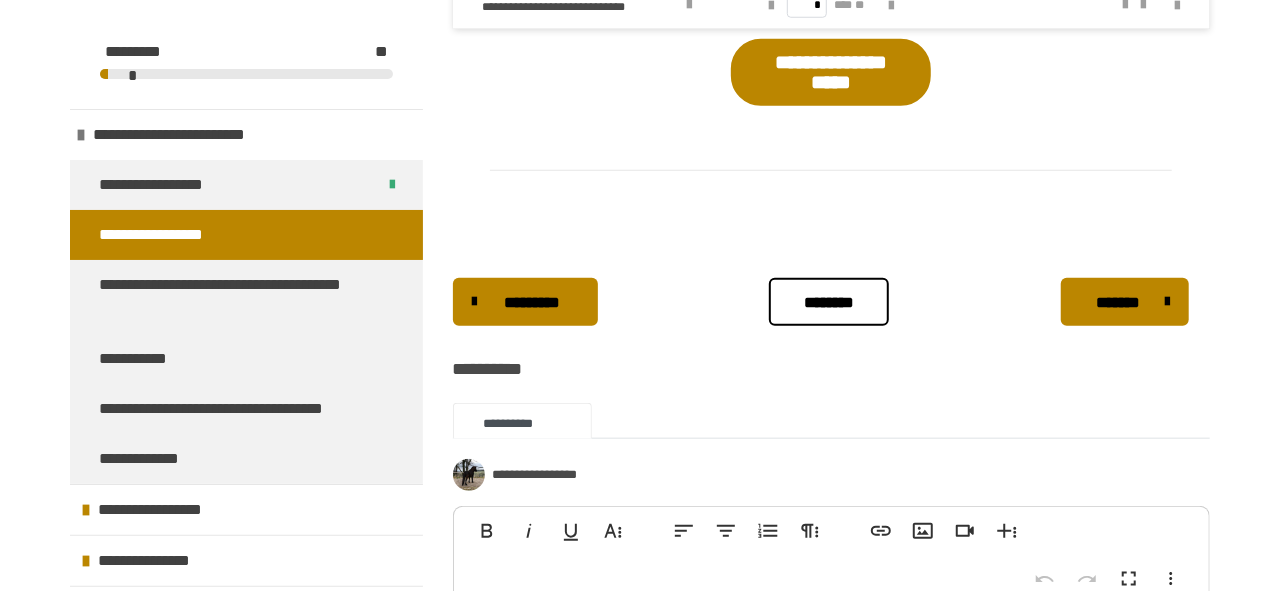 scroll, scrollTop: 1000, scrollLeft: 0, axis: vertical 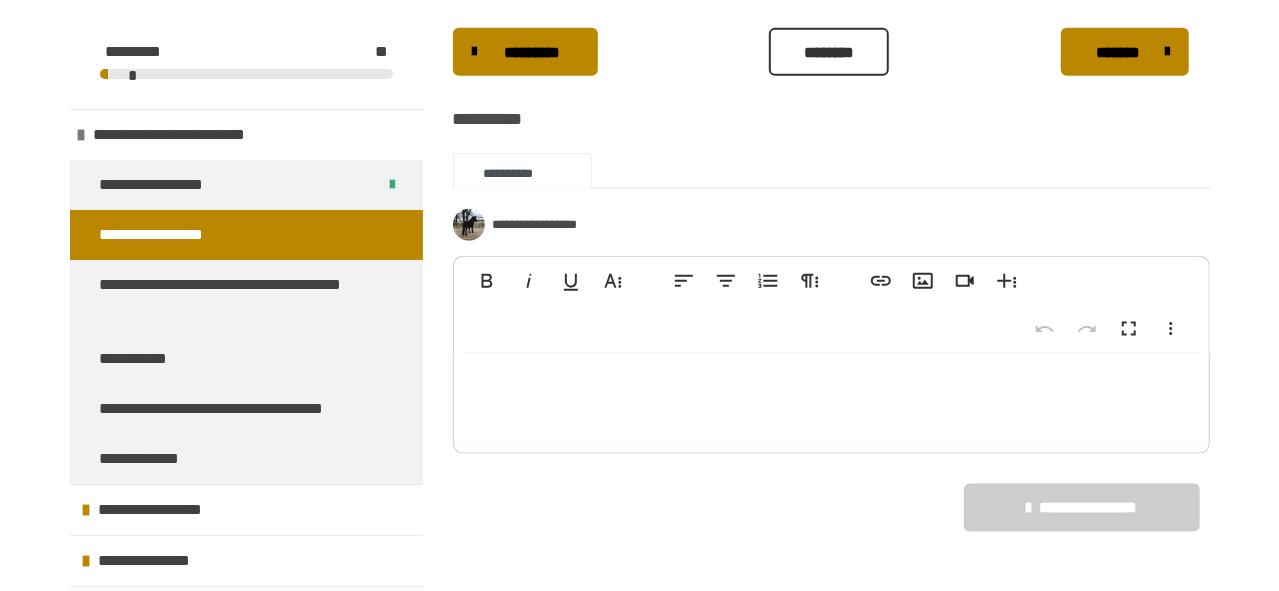 click on "********" at bounding box center [829, 53] 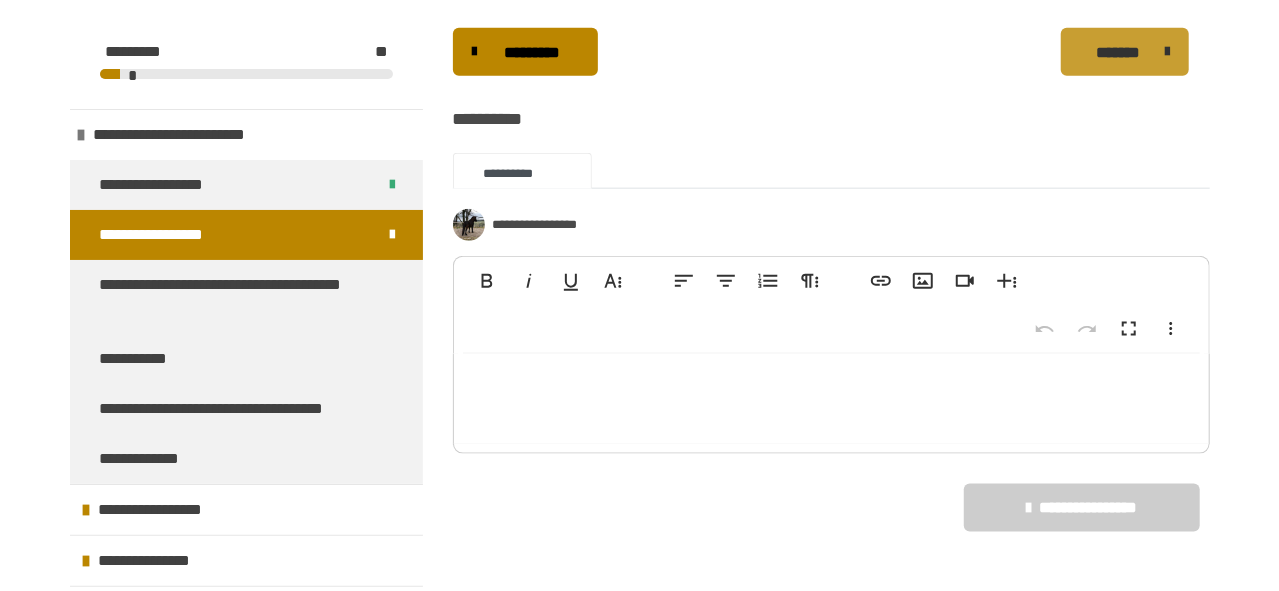 click on "*******" at bounding box center (1118, 53) 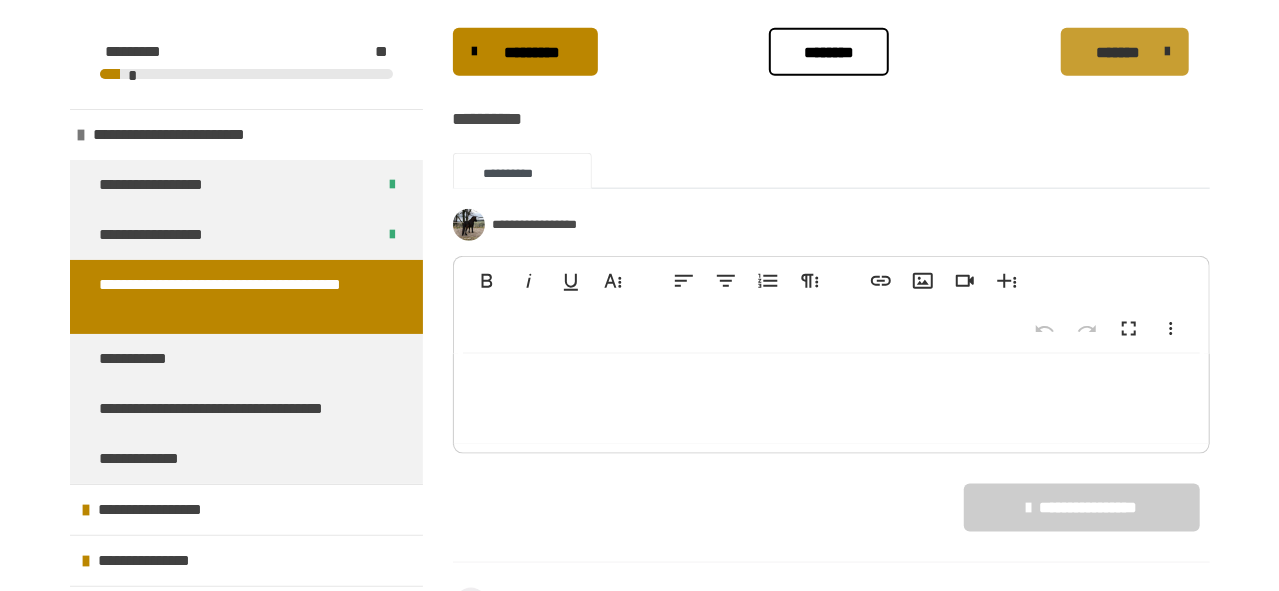 scroll, scrollTop: 1052, scrollLeft: 0, axis: vertical 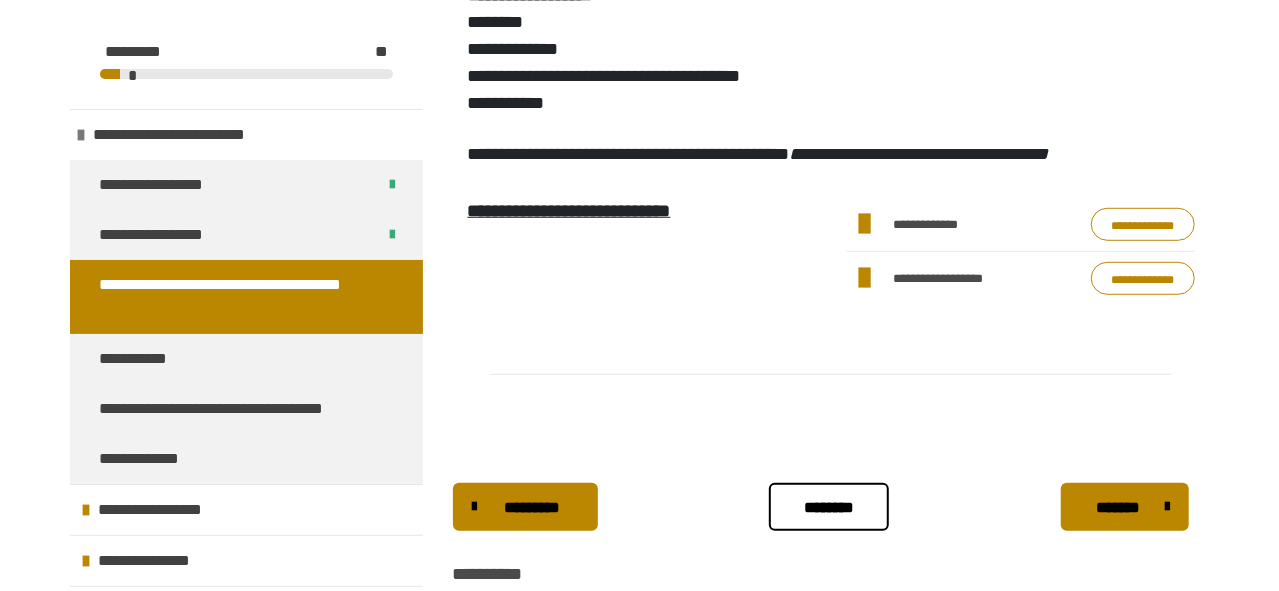 click on "**********" at bounding box center [1143, 224] 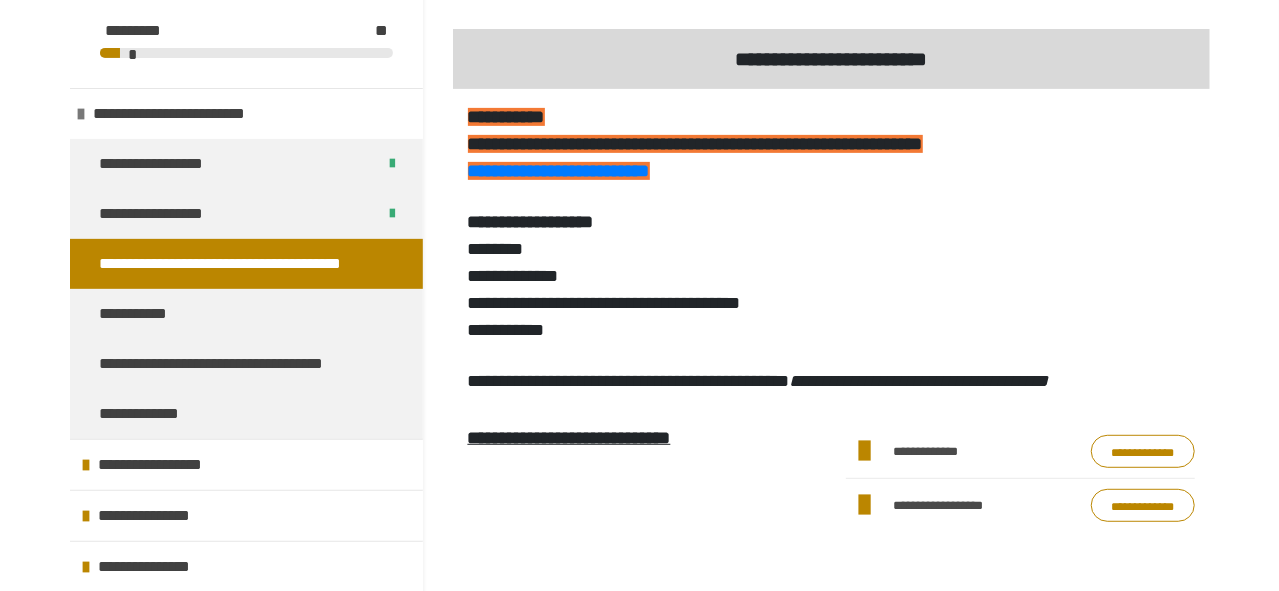 scroll, scrollTop: 239, scrollLeft: 0, axis: vertical 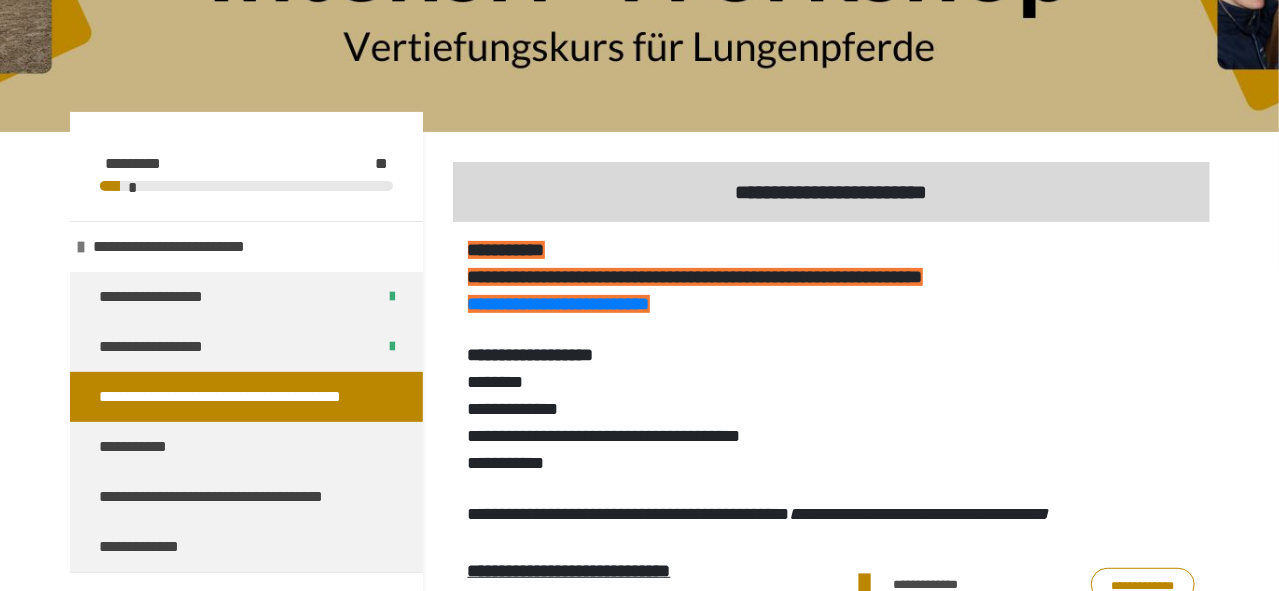 click on "[FIRST] [LAST] [ADDRESS] [CITY] [STATE] [ZIP] [COUNTRY] [ADDRESS] [CITY] [STATE] [ZIP] [COUNTRY]" at bounding box center (831, 382) 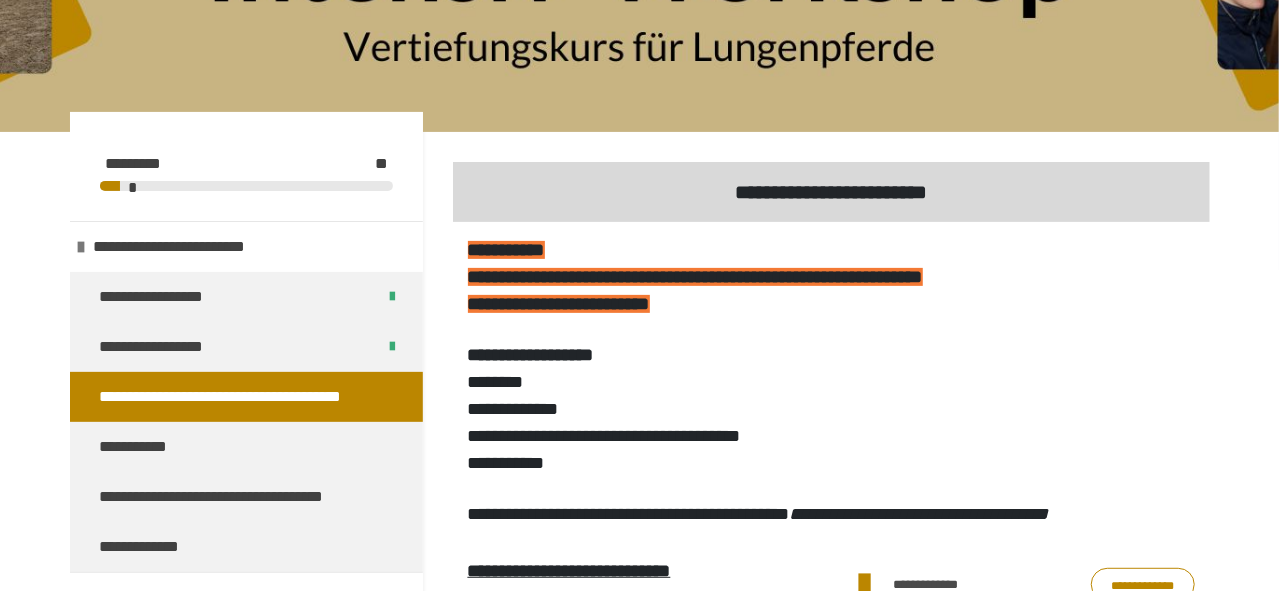 click on "**********" at bounding box center (559, 304) 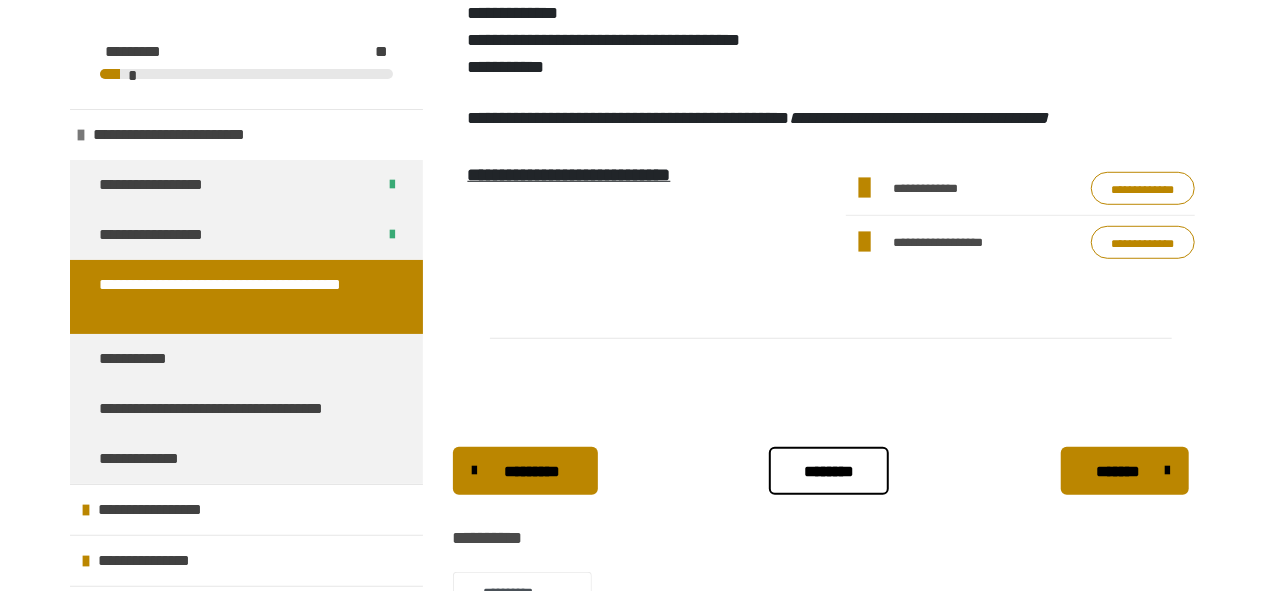 scroll, scrollTop: 652, scrollLeft: 0, axis: vertical 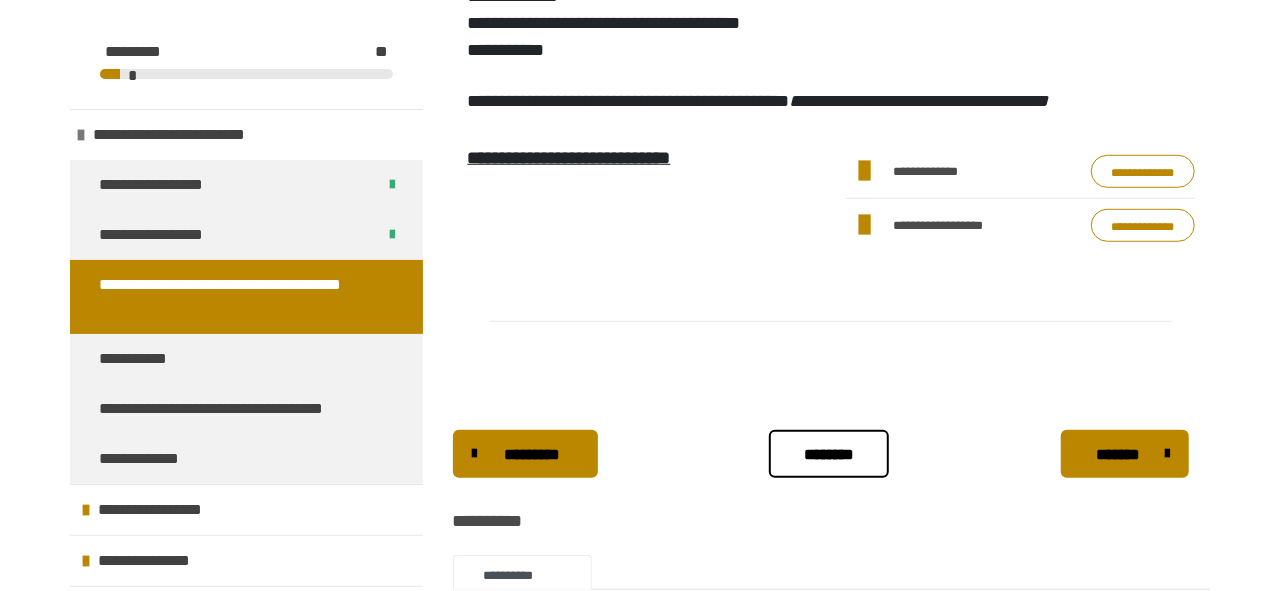 click on "[FIRST] [LAST]" at bounding box center (758, 101) 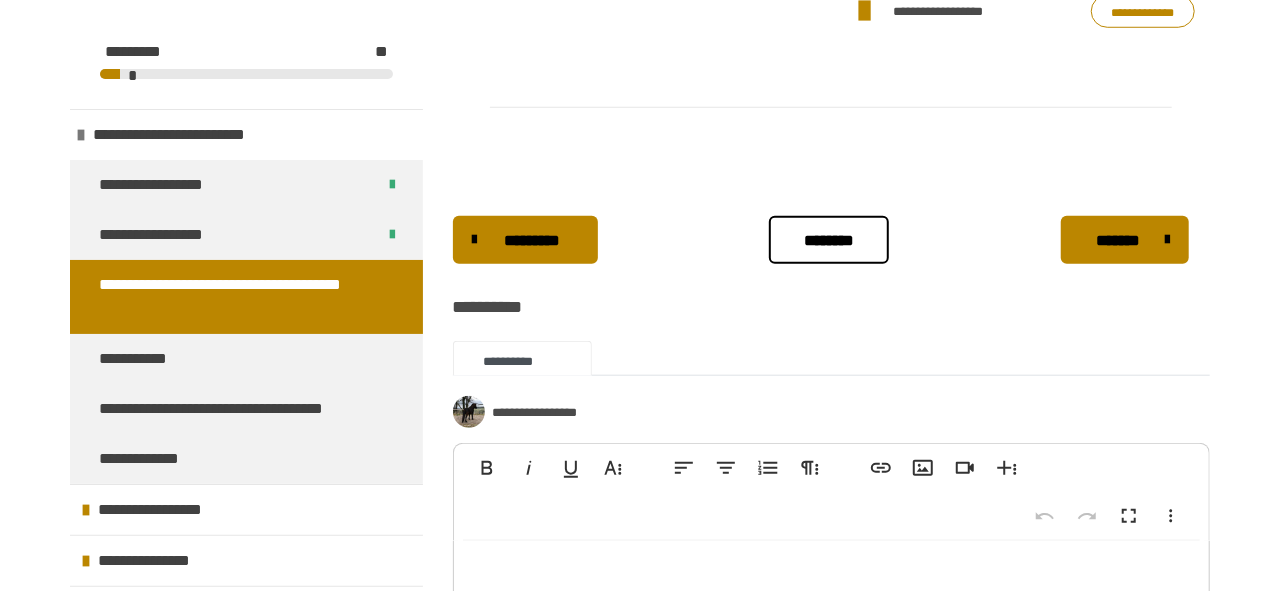 scroll, scrollTop: 972, scrollLeft: 0, axis: vertical 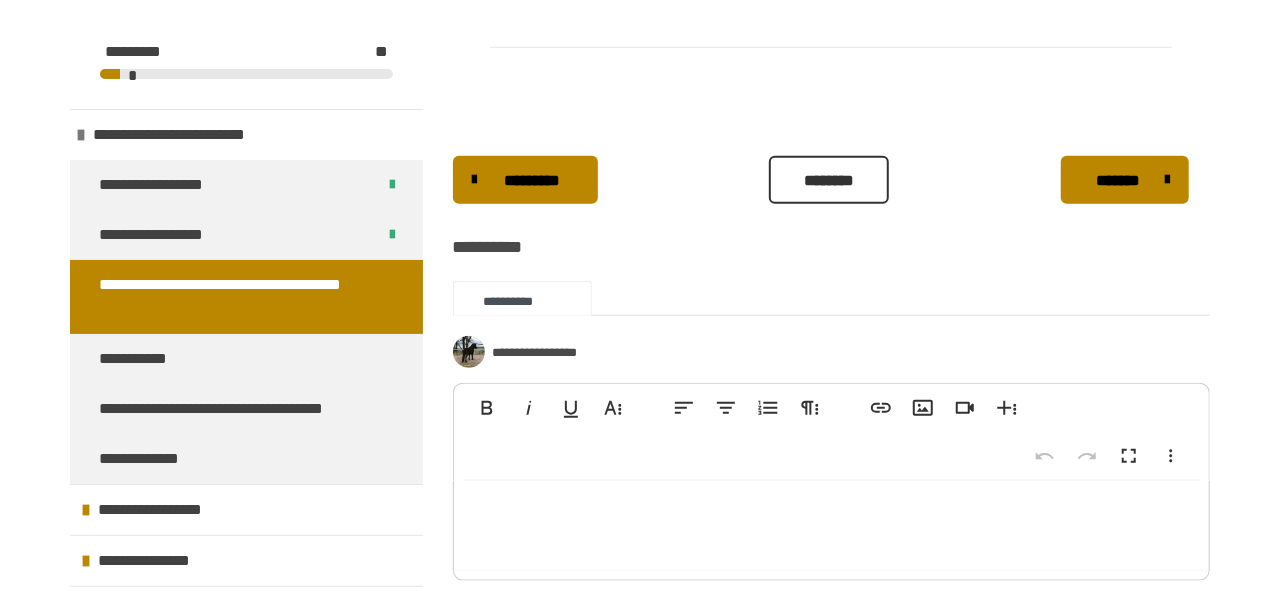 click on "********" at bounding box center [829, 181] 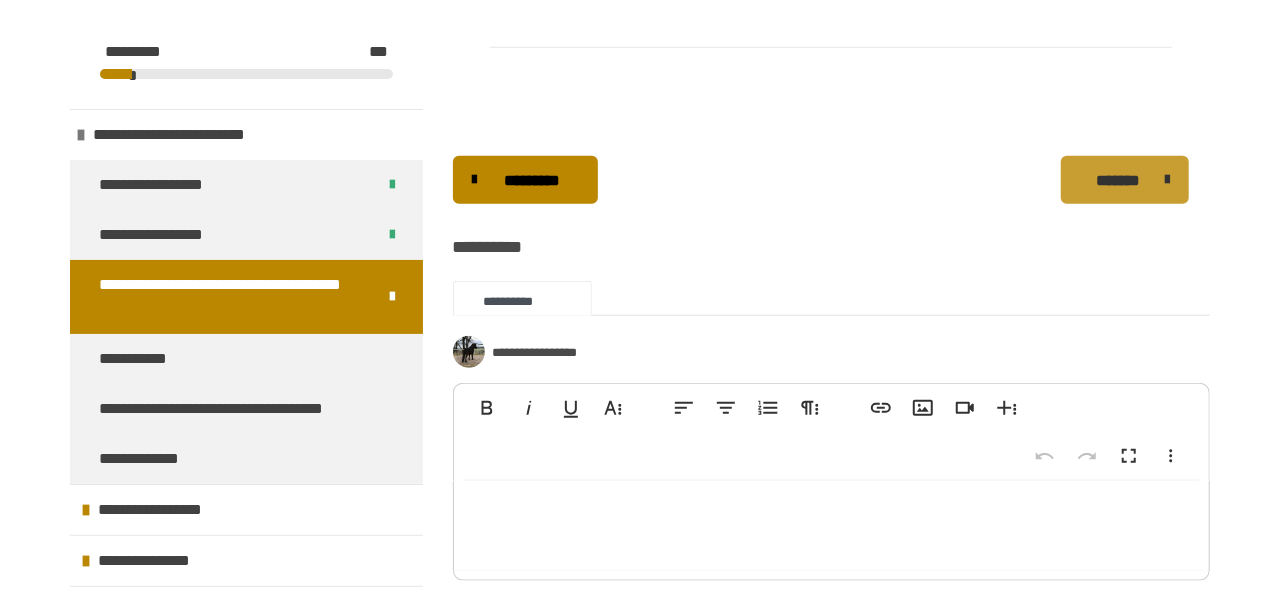 click on "*******" at bounding box center [1118, 181] 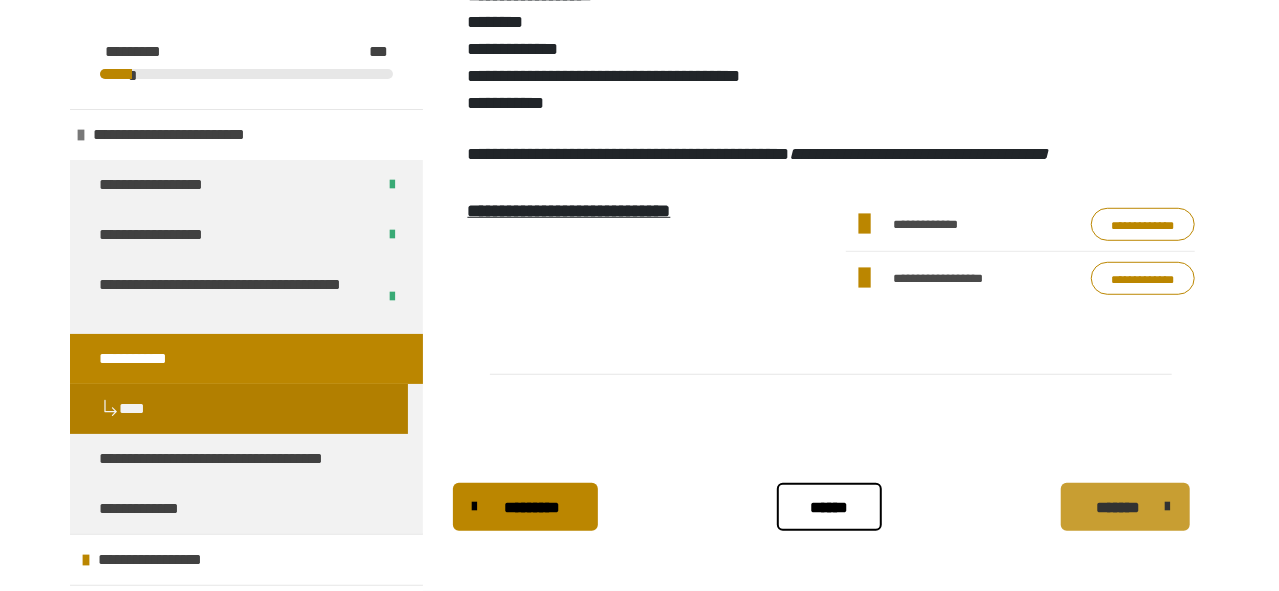 scroll, scrollTop: 597, scrollLeft: 0, axis: vertical 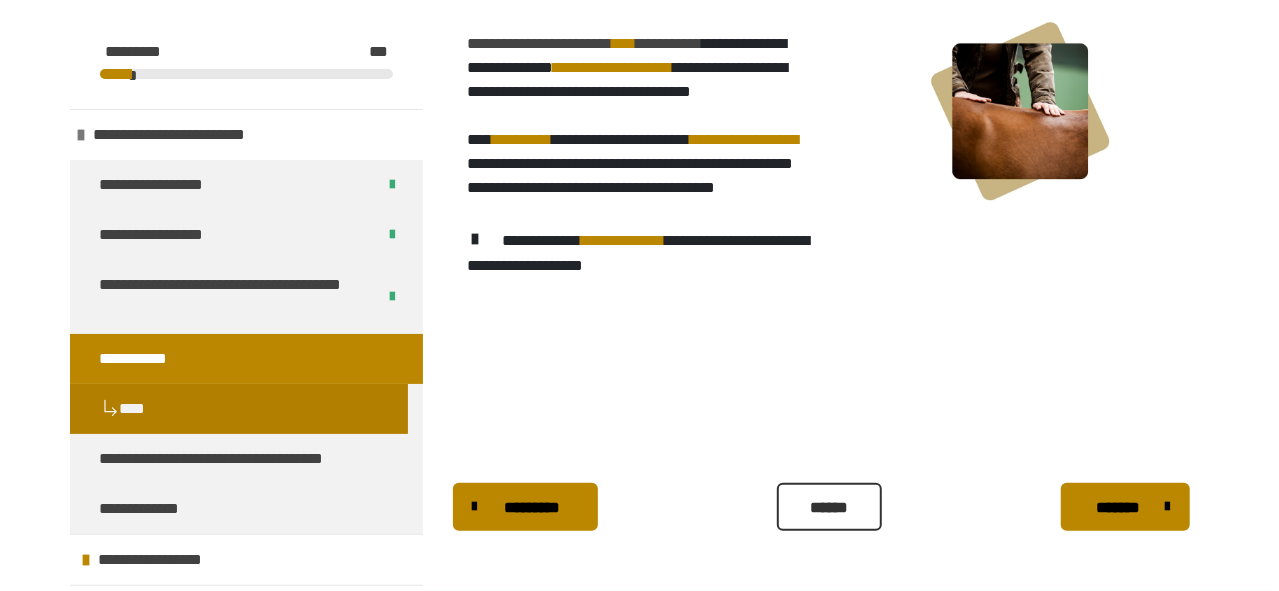 click on "******" at bounding box center (829, 508) 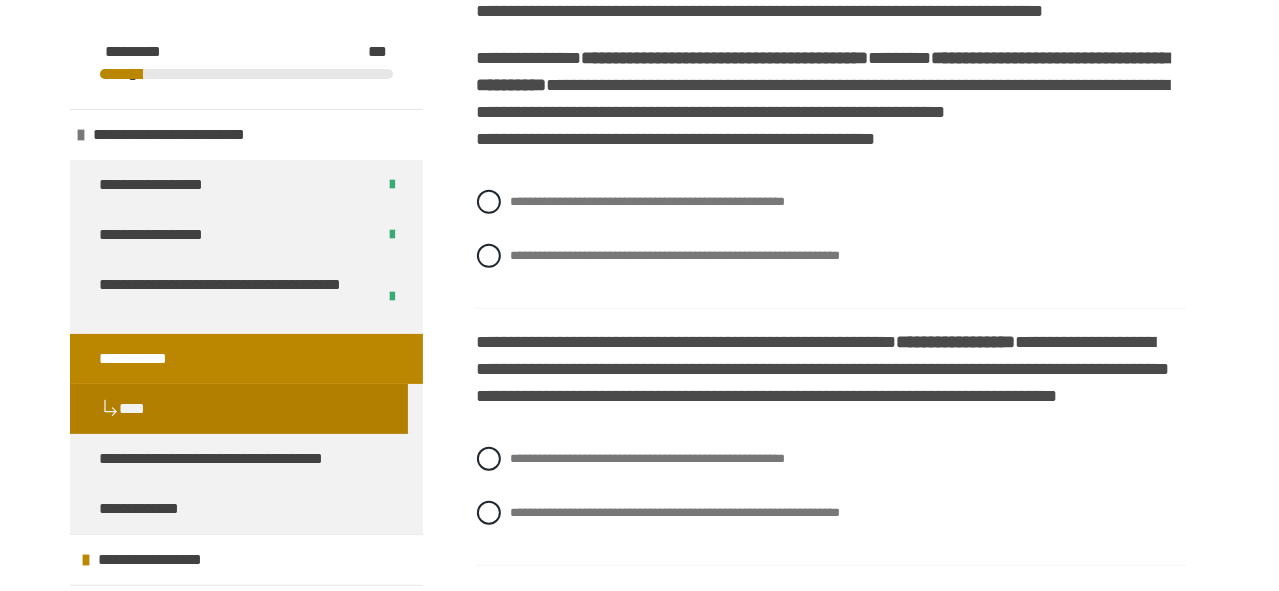 scroll, scrollTop: 480, scrollLeft: 0, axis: vertical 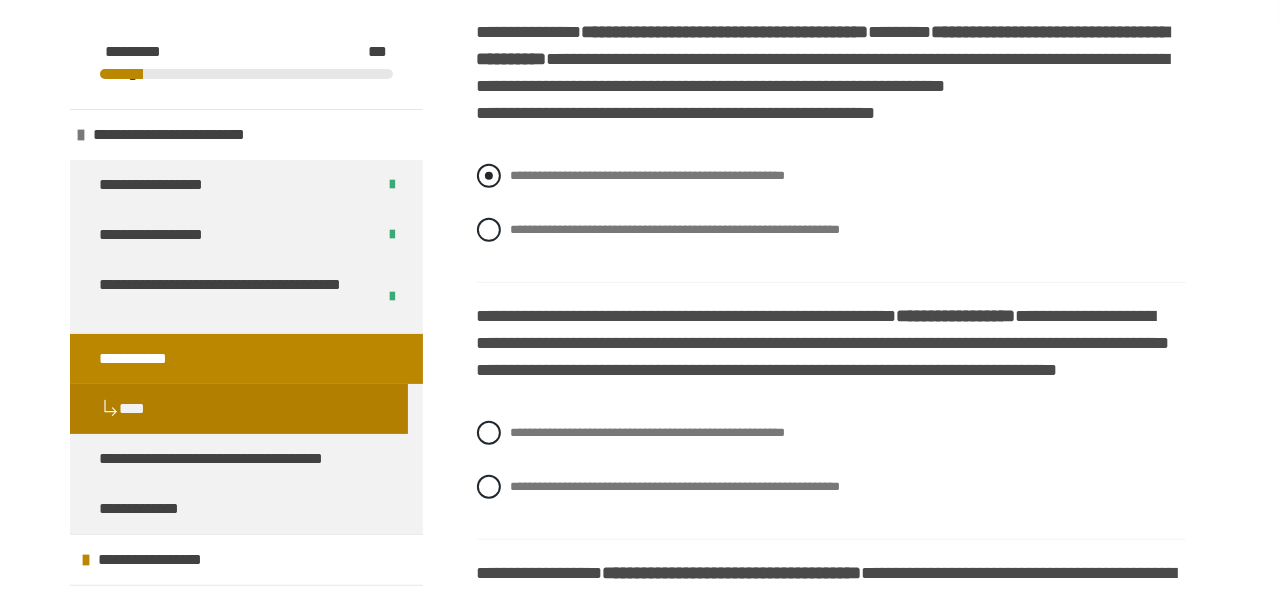 click at bounding box center (489, 176) 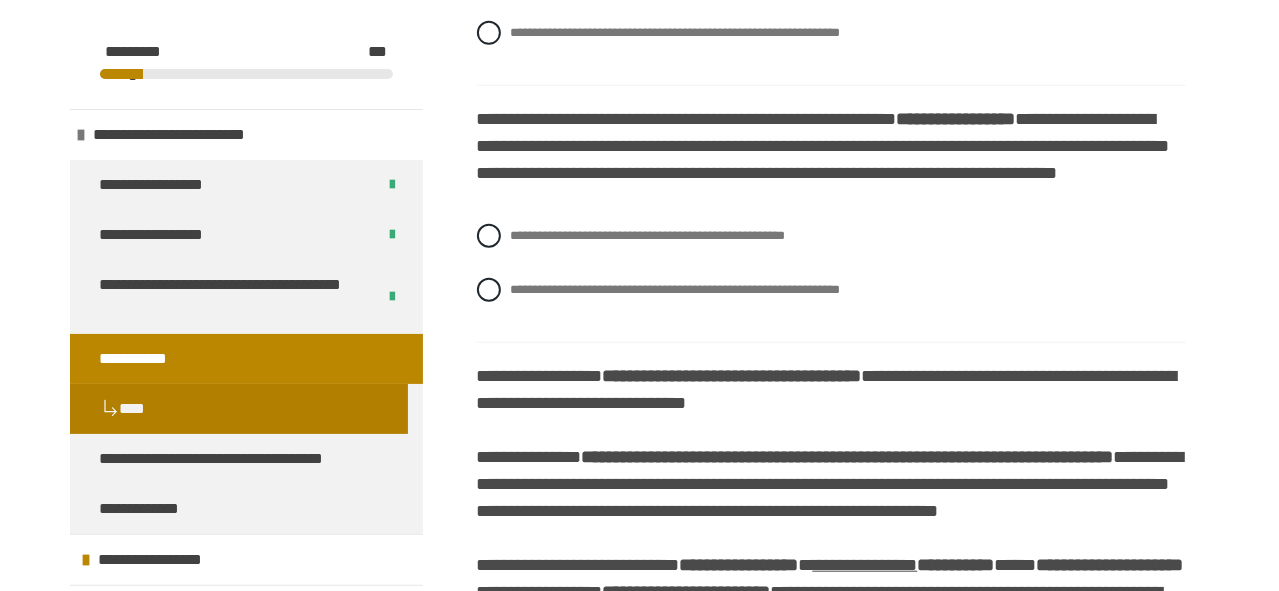 scroll, scrollTop: 680, scrollLeft: 0, axis: vertical 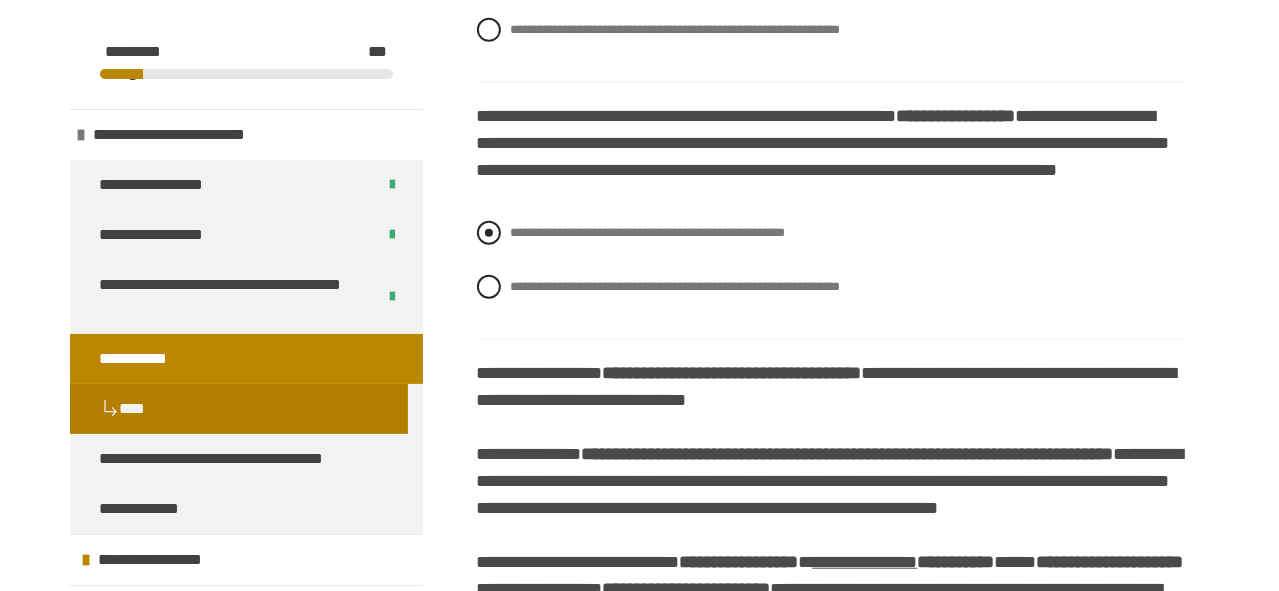 click at bounding box center [489, 233] 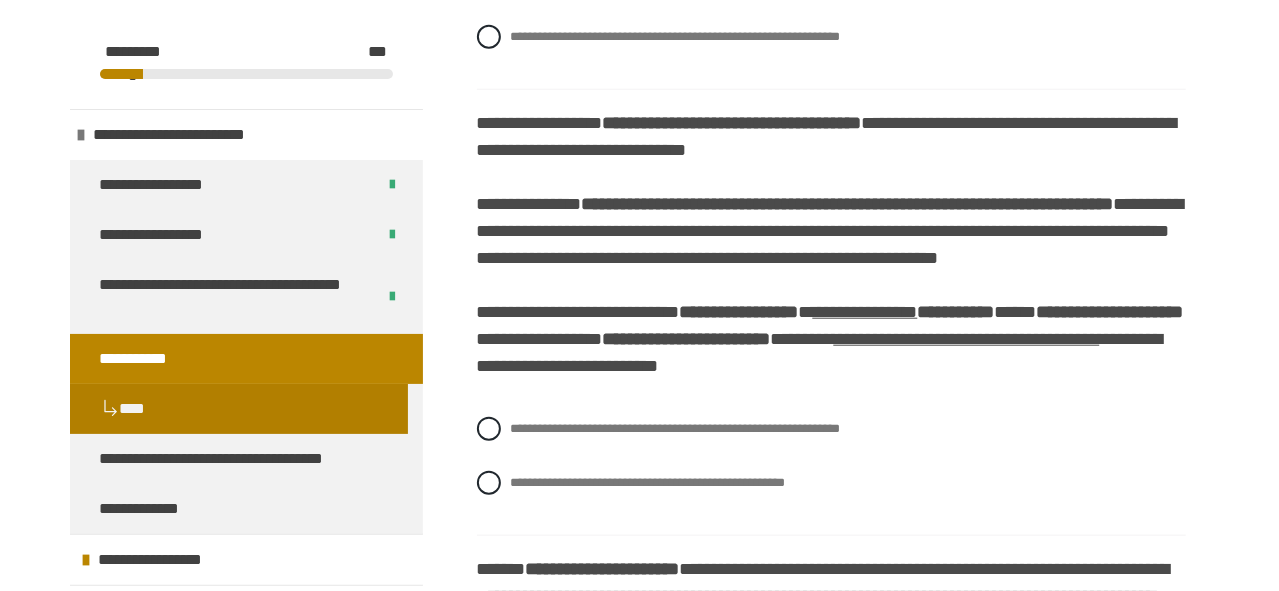 scroll, scrollTop: 960, scrollLeft: 0, axis: vertical 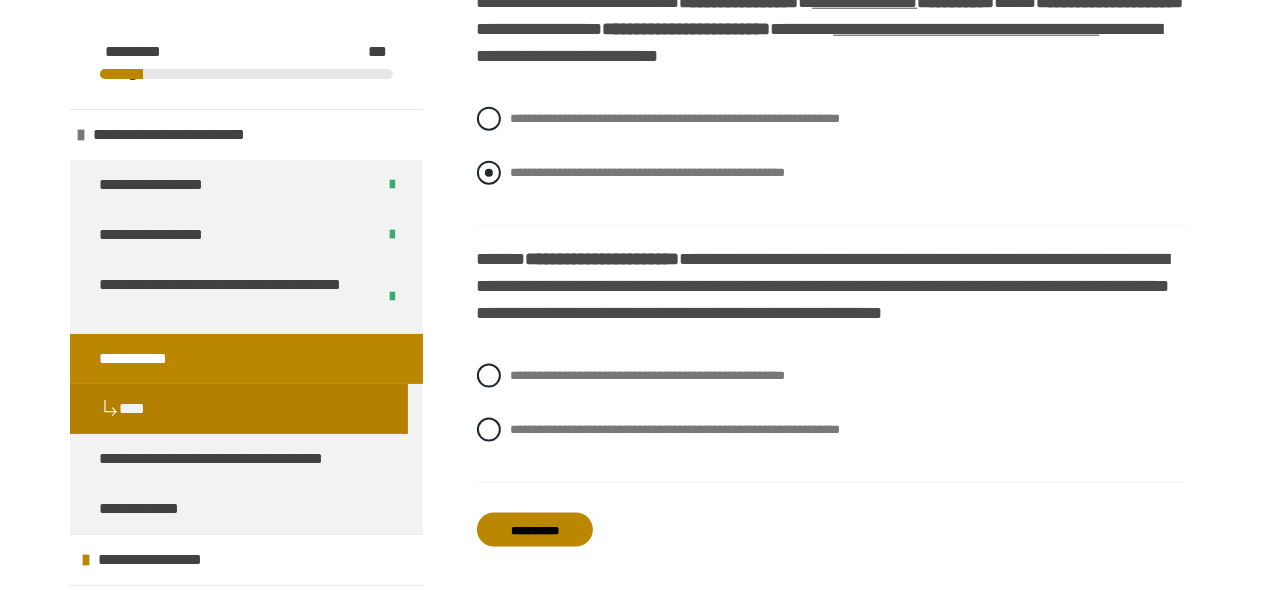click at bounding box center [489, 173] 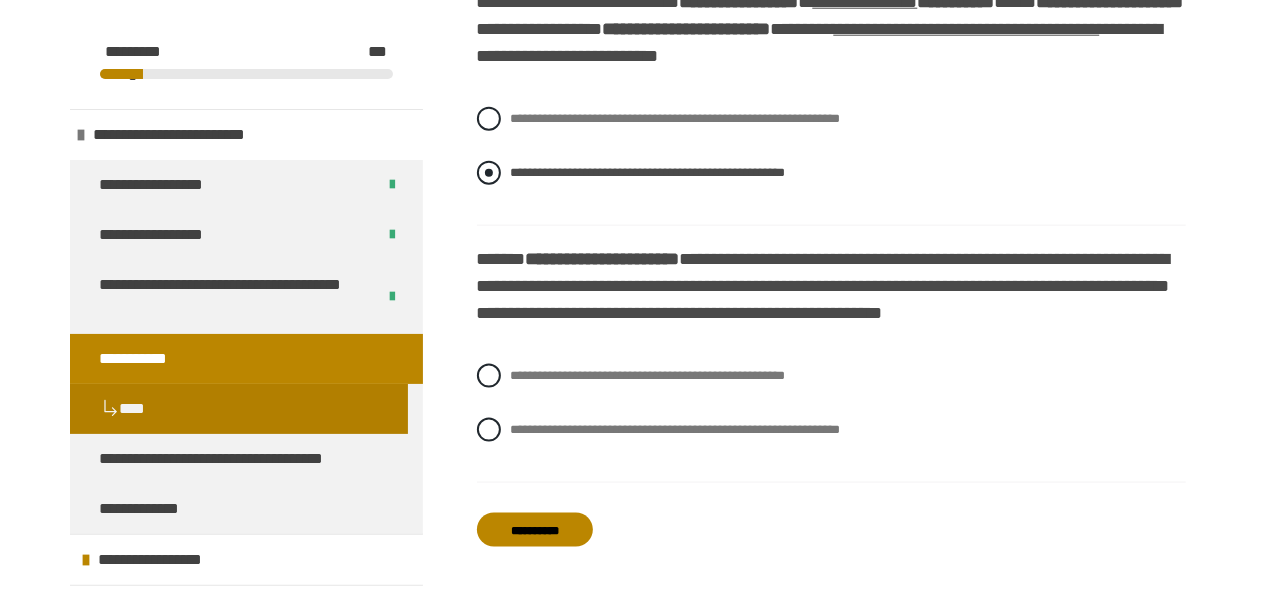 click at bounding box center [489, 173] 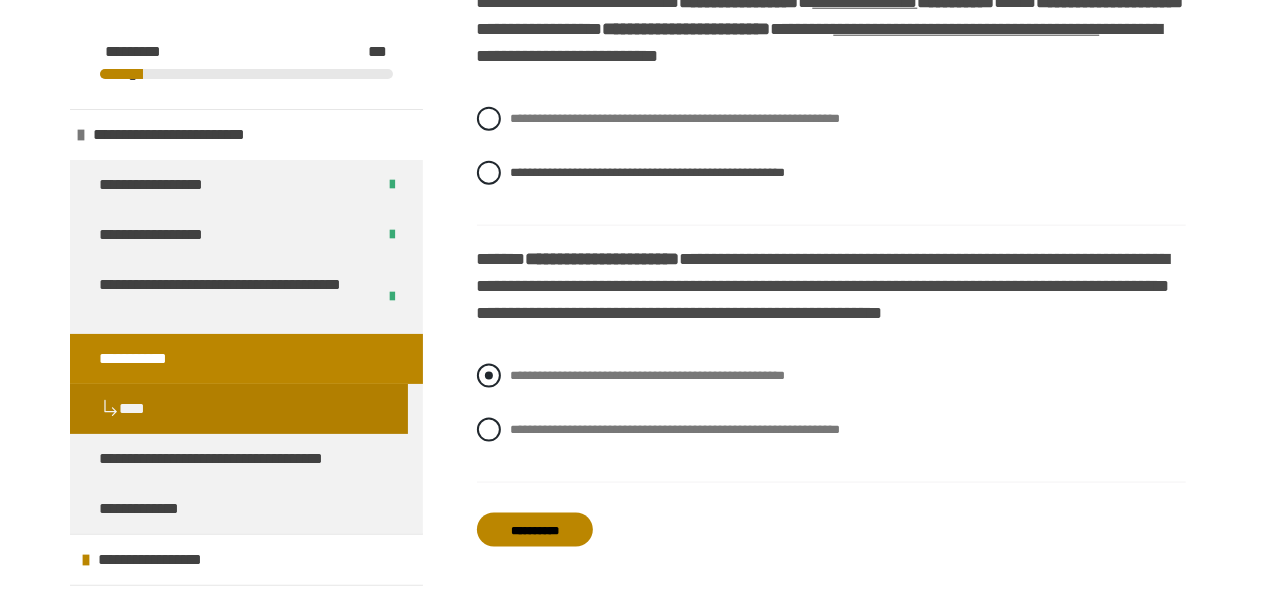 click at bounding box center [489, 376] 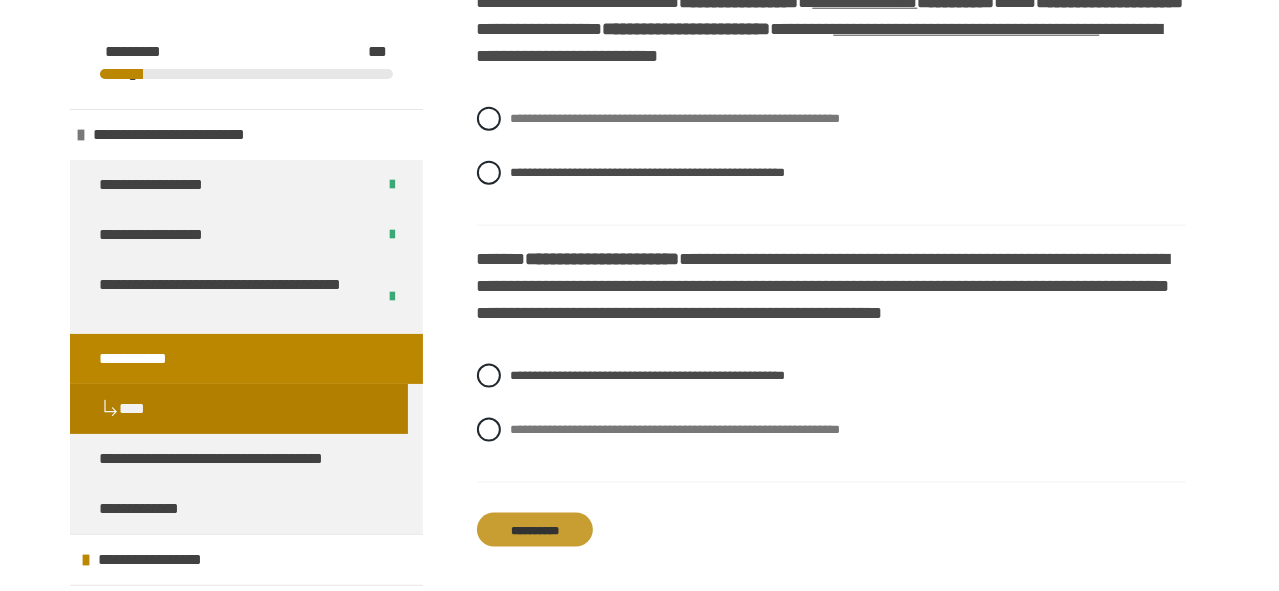 click on "**********" at bounding box center (535, 530) 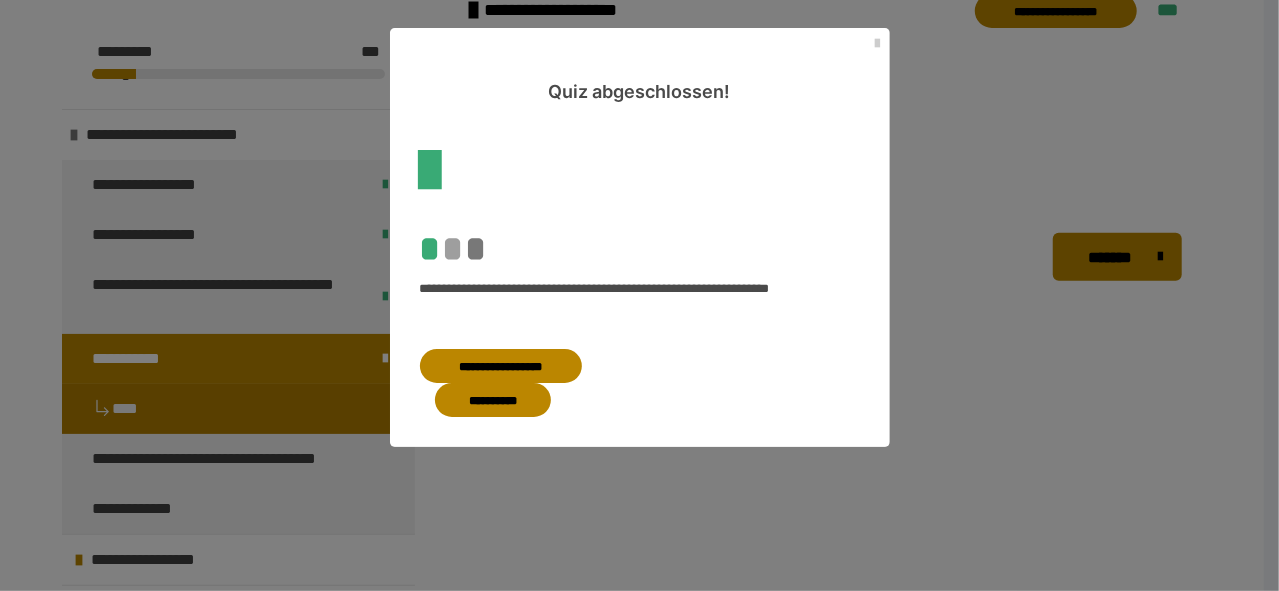 scroll, scrollTop: 966, scrollLeft: 0, axis: vertical 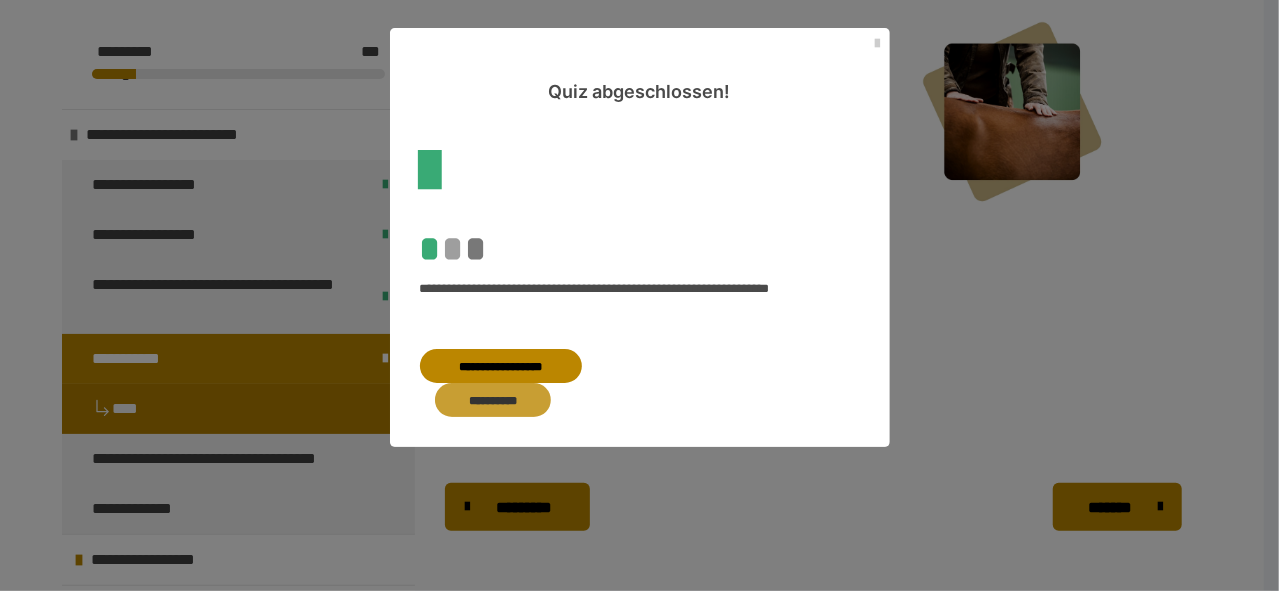 click on "**********" at bounding box center (493, 400) 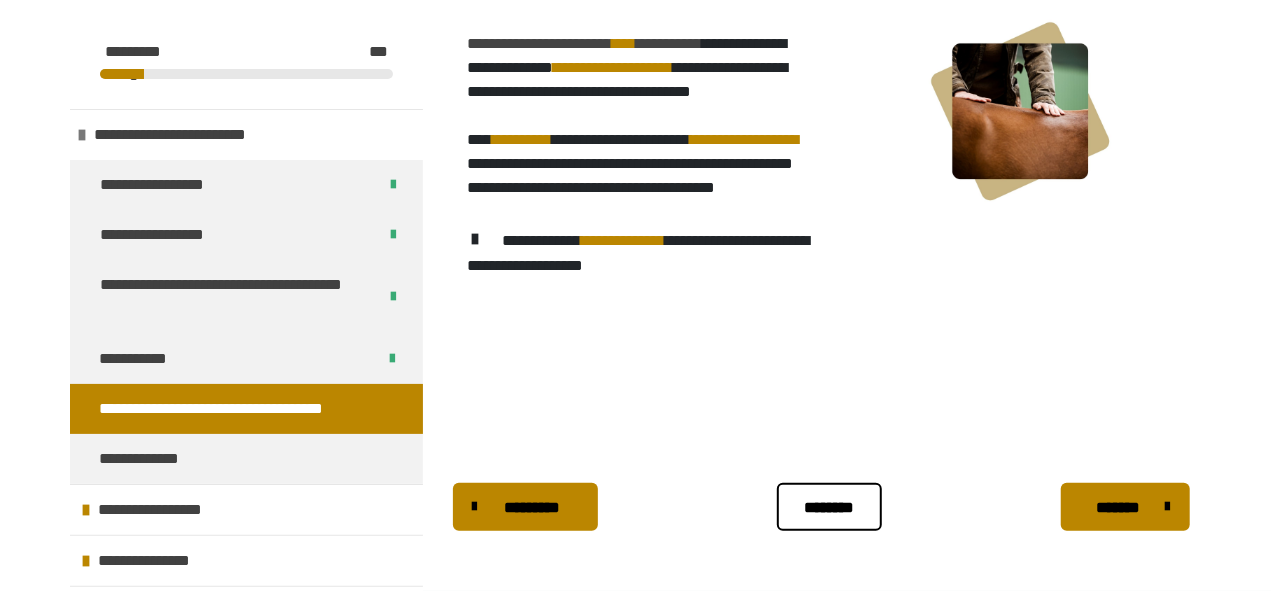 scroll, scrollTop: 732, scrollLeft: 0, axis: vertical 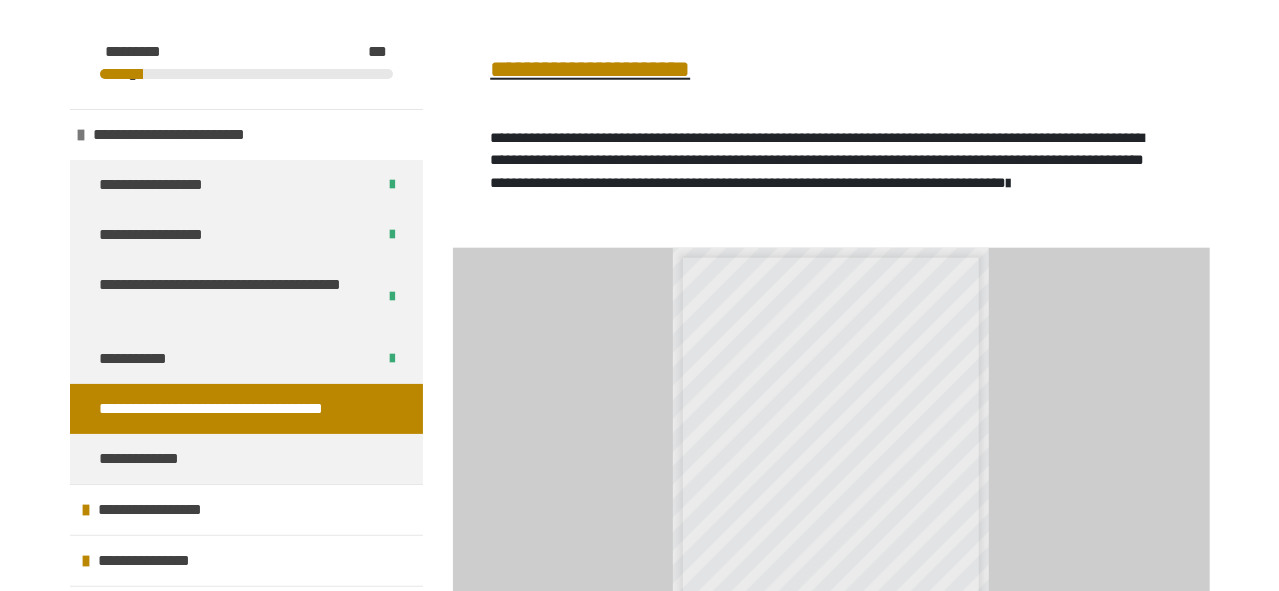 click at bounding box center [1015, 182] 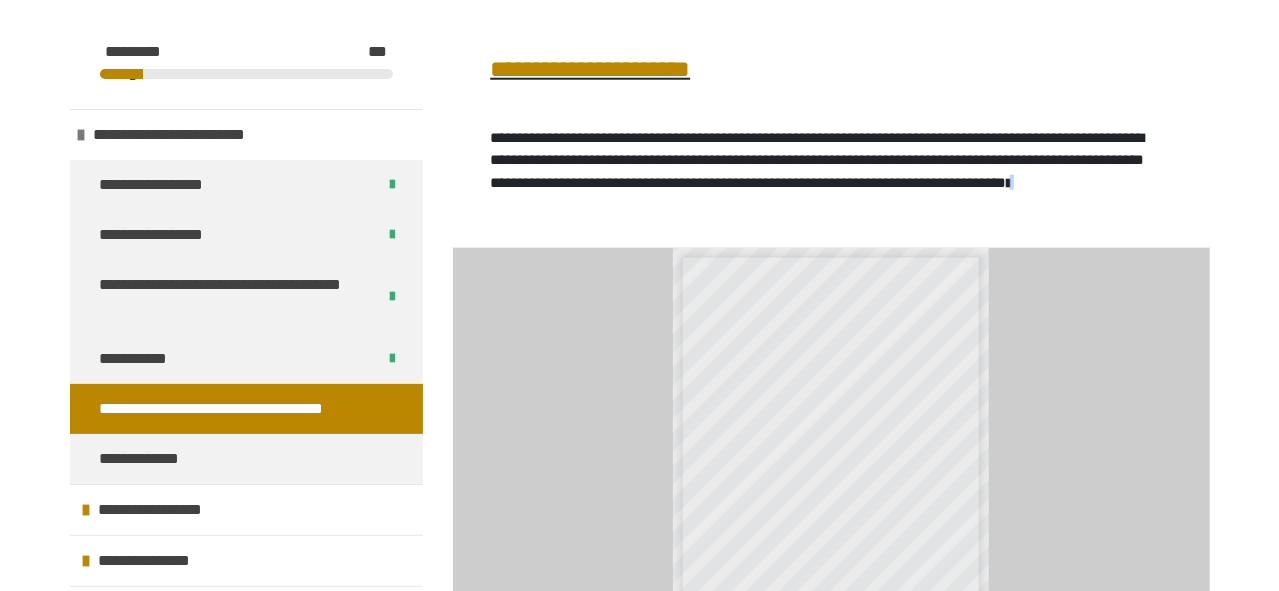 click at bounding box center [1015, 182] 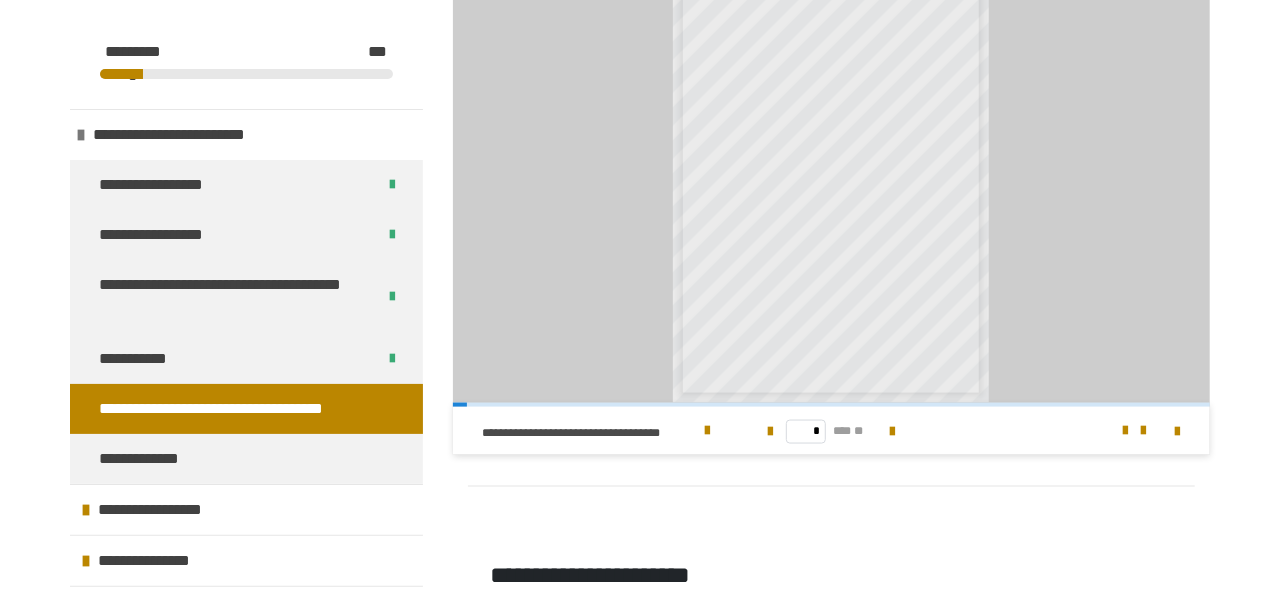 scroll, scrollTop: 1359, scrollLeft: 0, axis: vertical 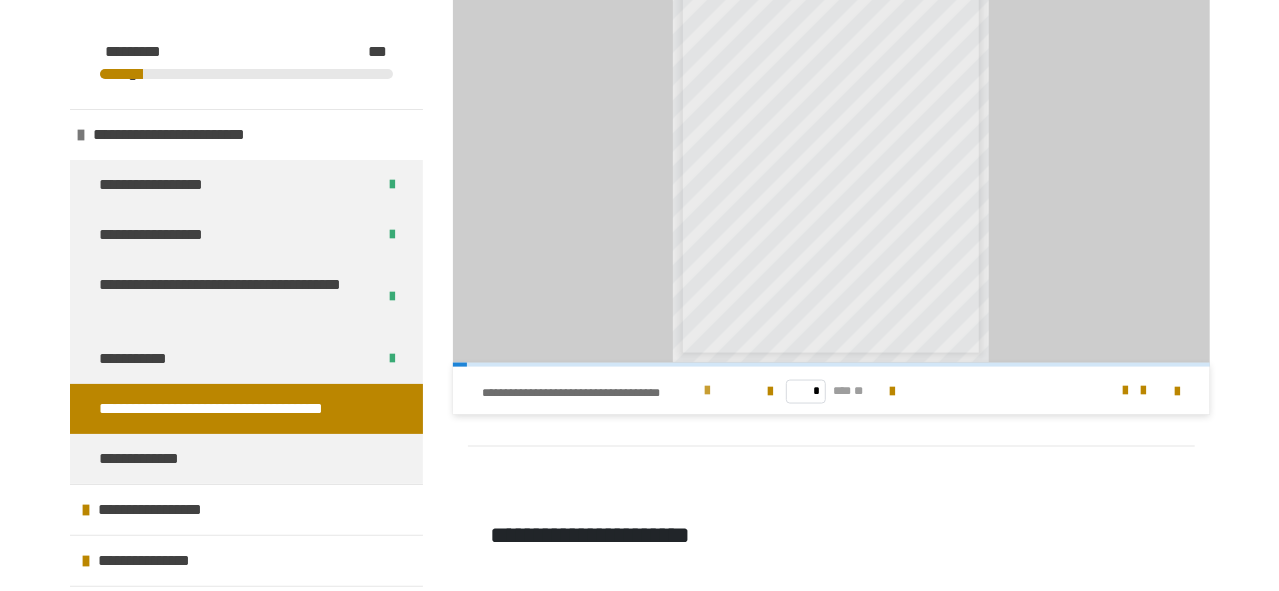 click at bounding box center (707, 391) 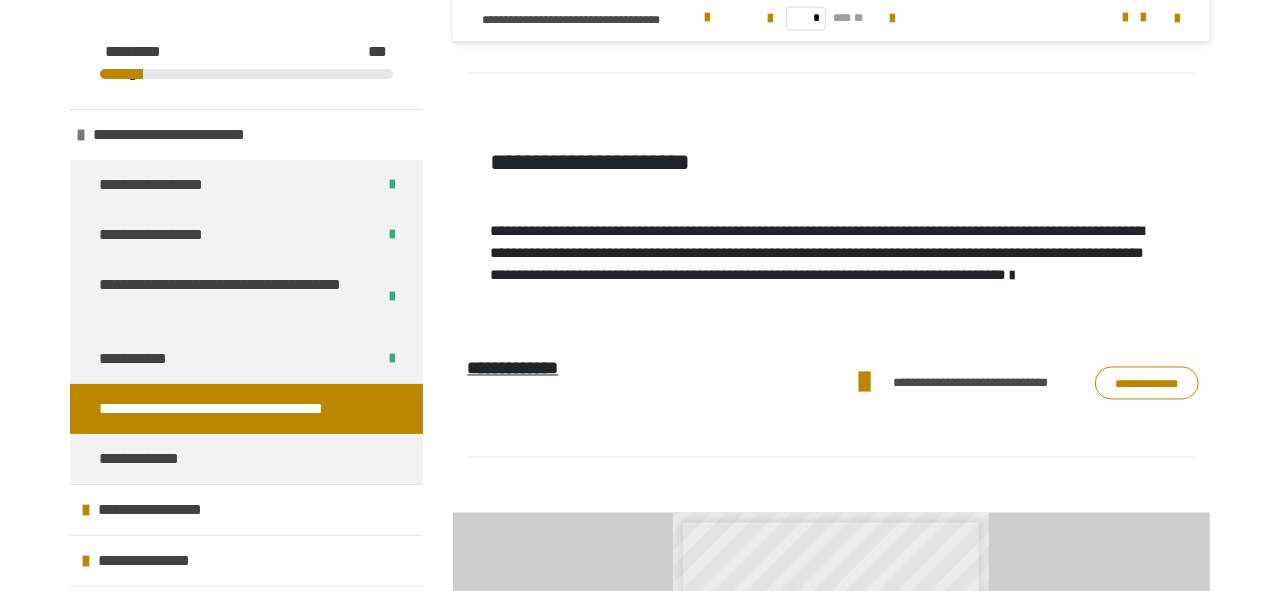 scroll, scrollTop: 1772, scrollLeft: 0, axis: vertical 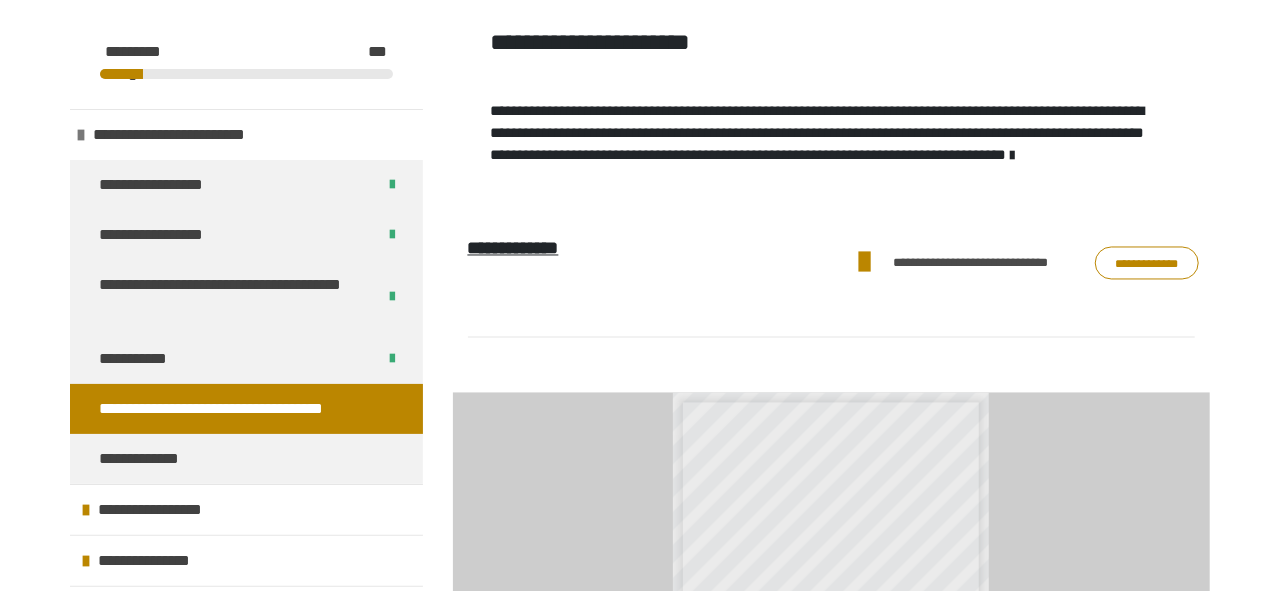 click on "[FIRST] [LAST]" at bounding box center (1020, 263) 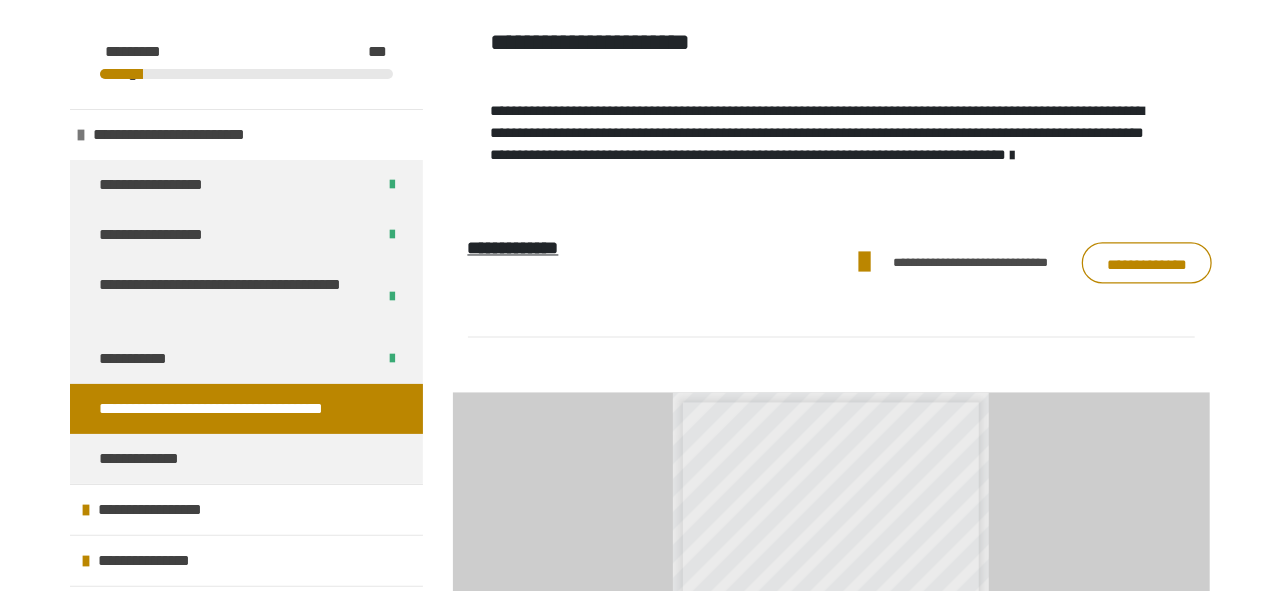 click on "**********" at bounding box center [1147, 264] 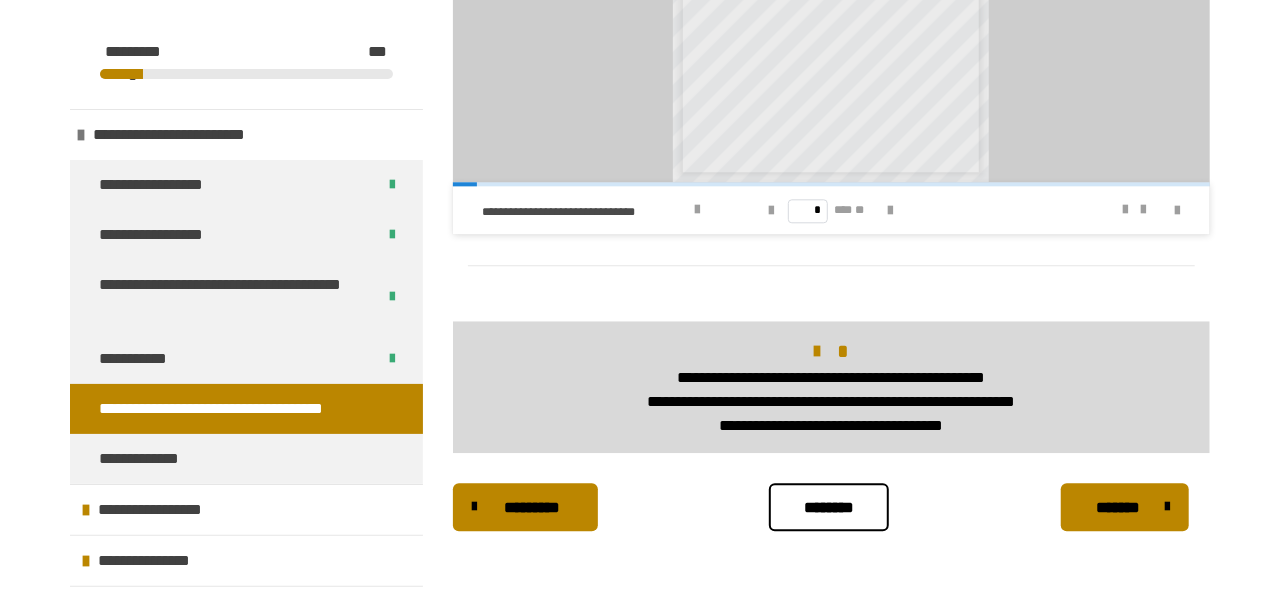 scroll, scrollTop: 2536, scrollLeft: 0, axis: vertical 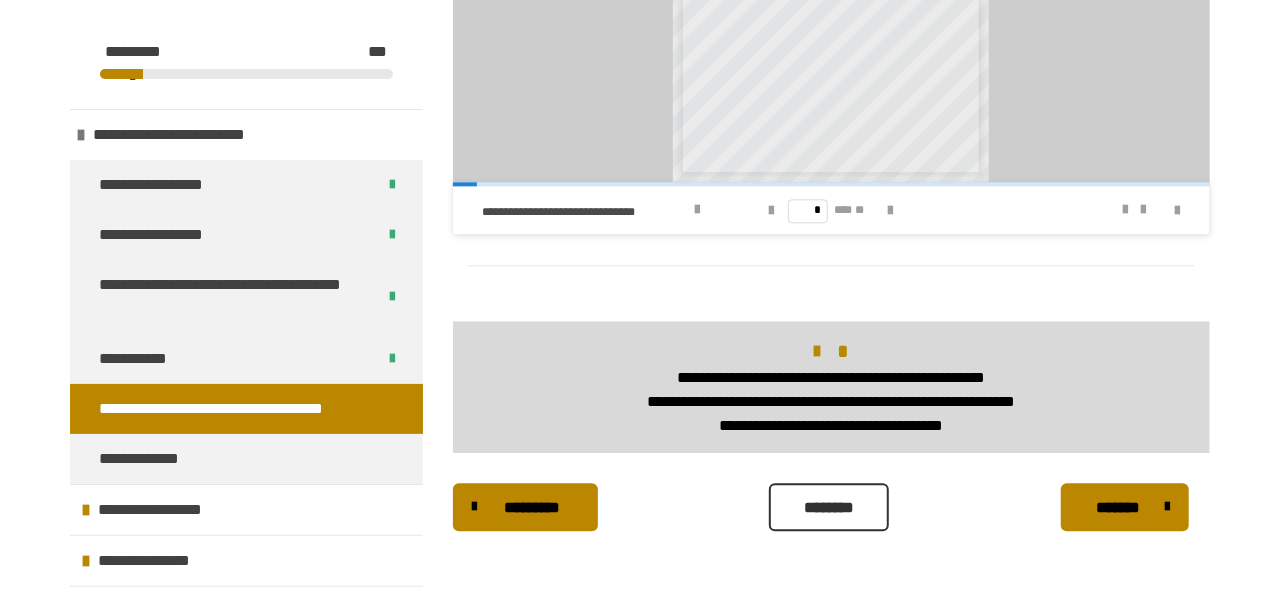 click on "********" at bounding box center [829, 508] 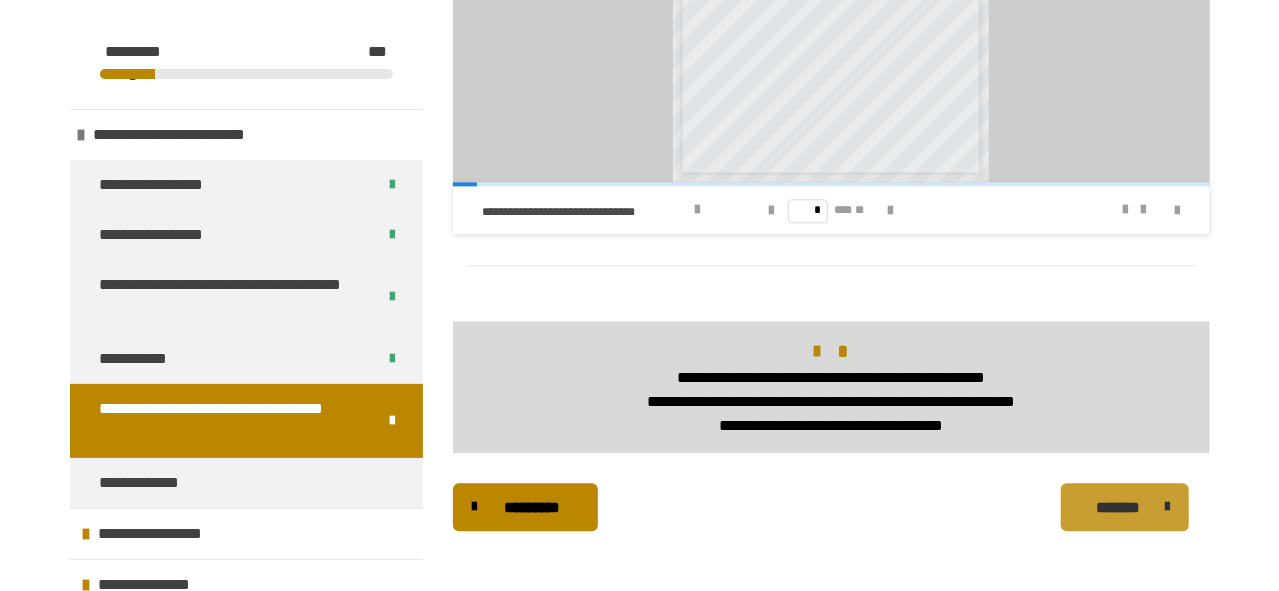 click on "*******" at bounding box center [1118, 508] 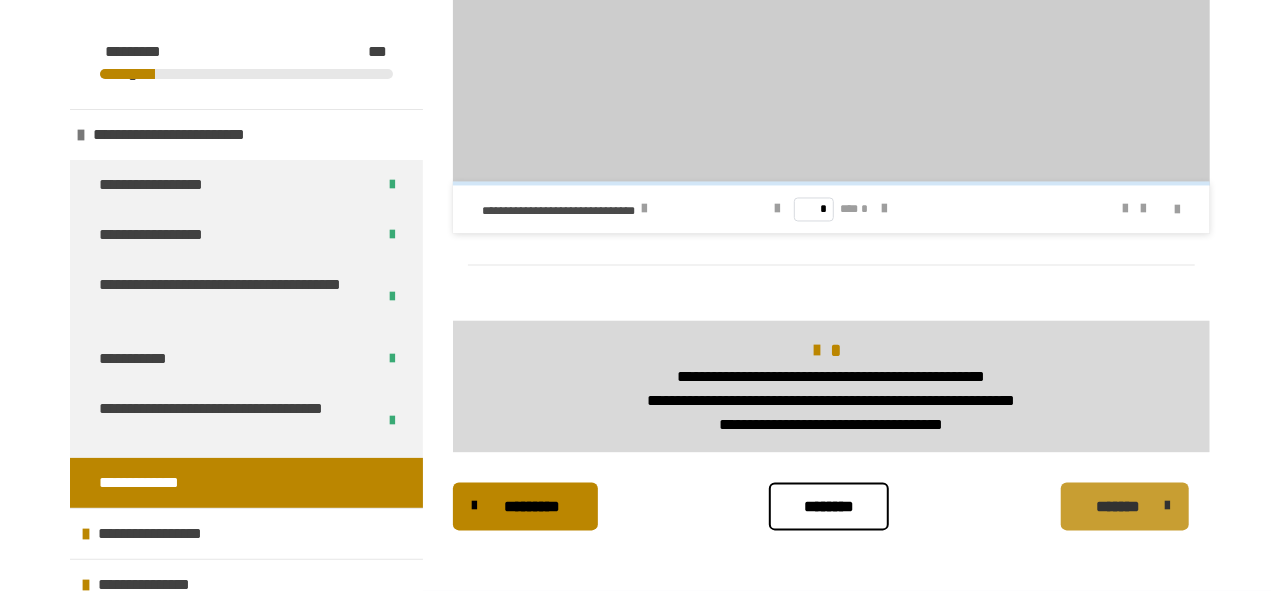 scroll, scrollTop: 1994, scrollLeft: 0, axis: vertical 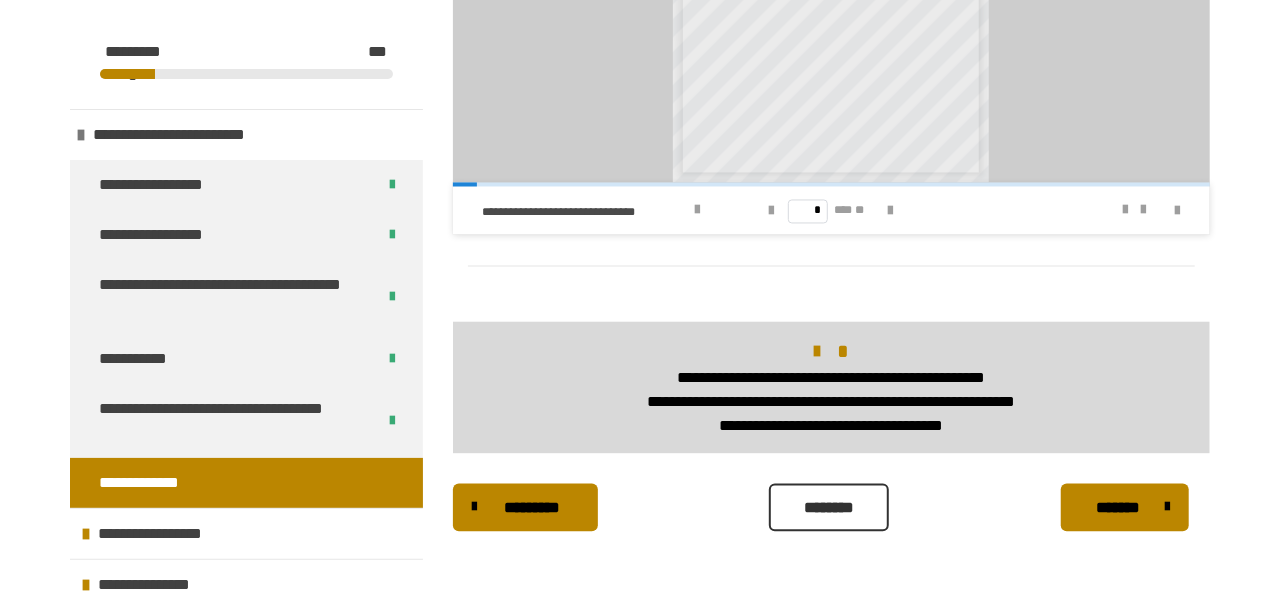 click on "********" at bounding box center [829, 508] 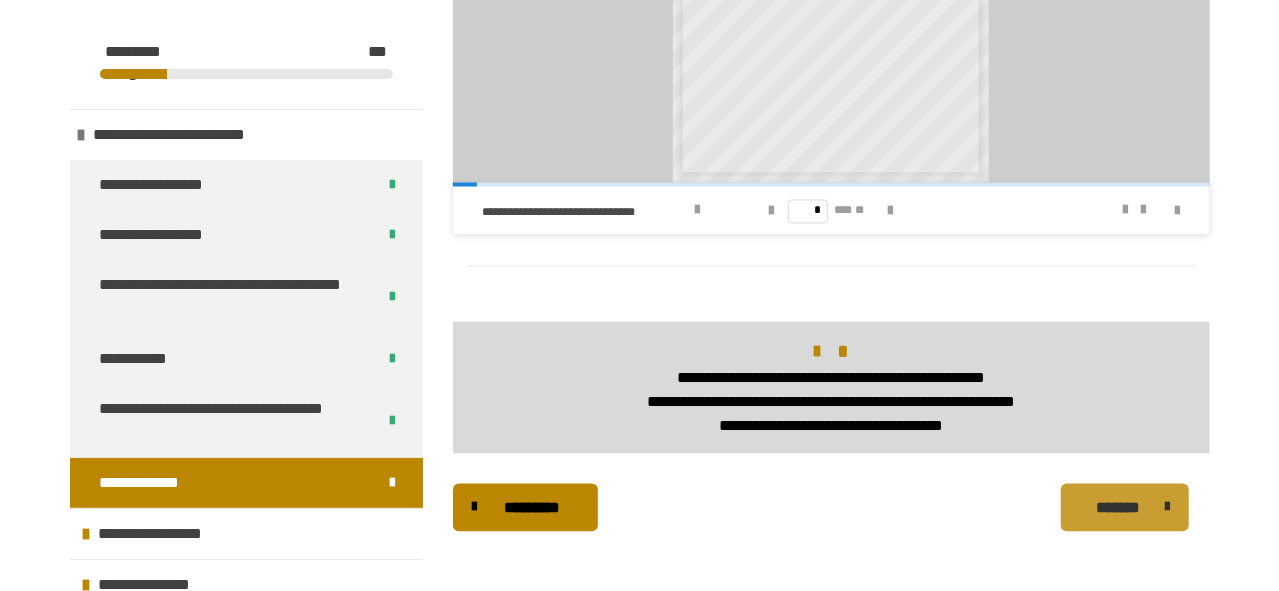 click on "*******" at bounding box center [1118, 508] 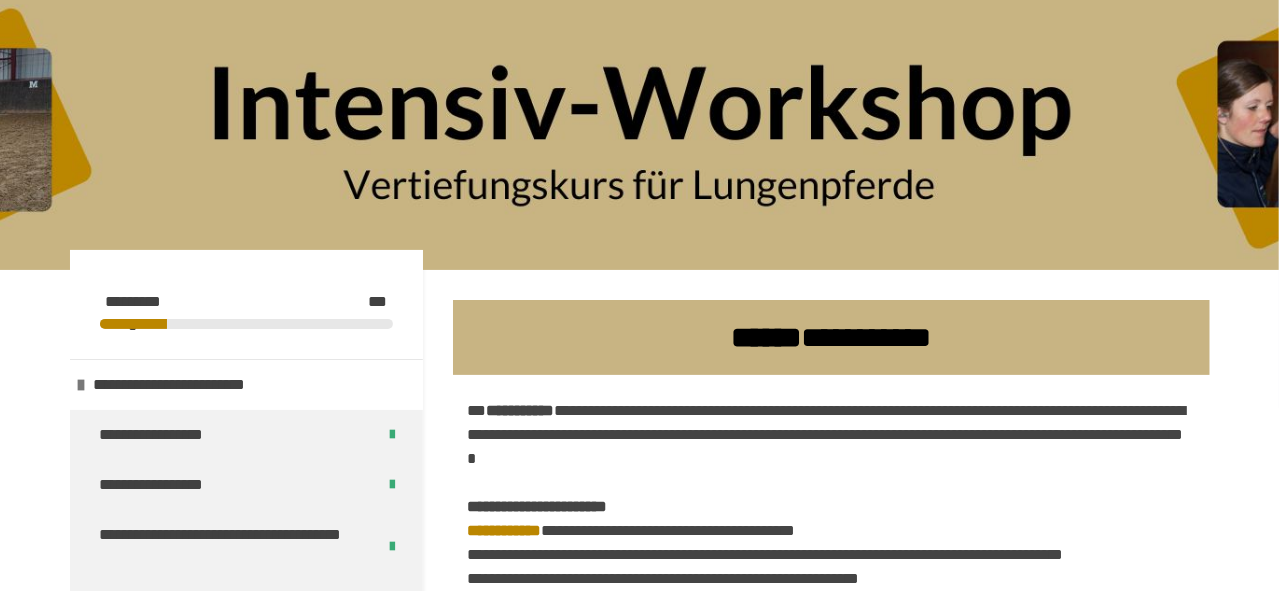 scroll, scrollTop: 0, scrollLeft: 0, axis: both 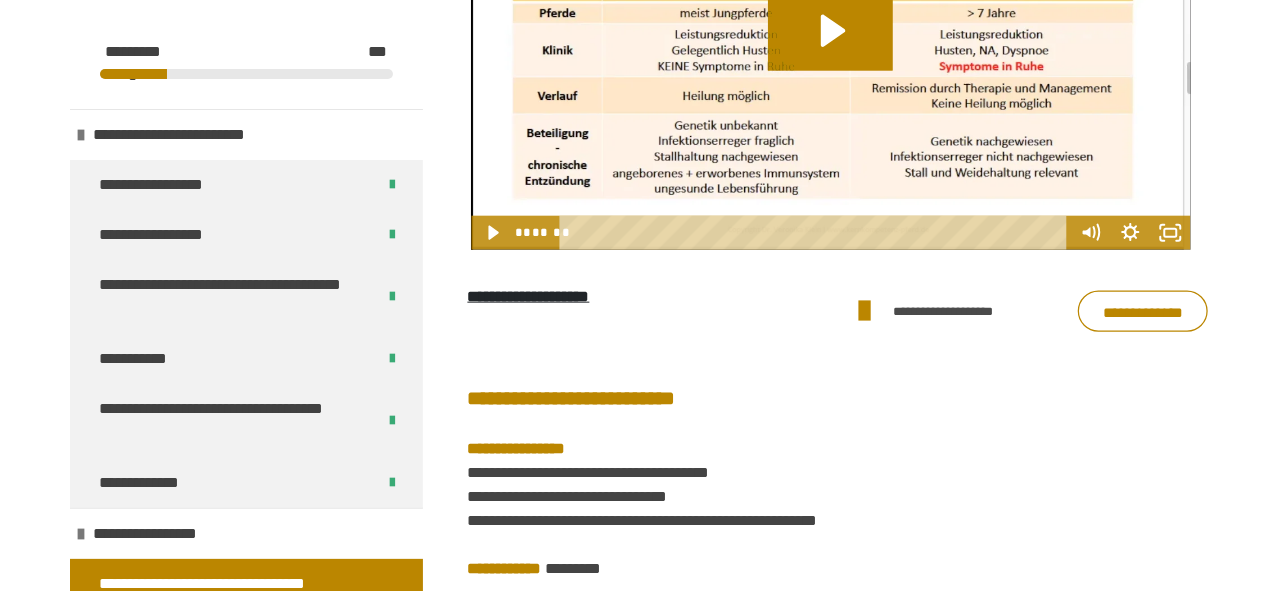 click on "**********" at bounding box center [1143, 312] 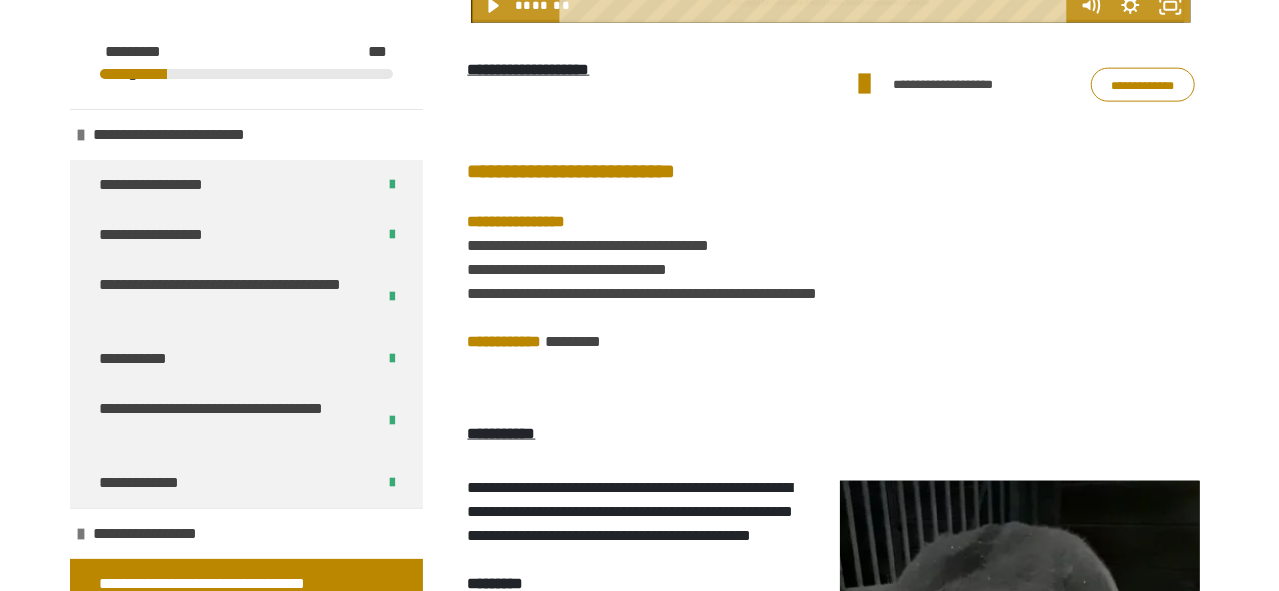 scroll, scrollTop: 1386, scrollLeft: 0, axis: vertical 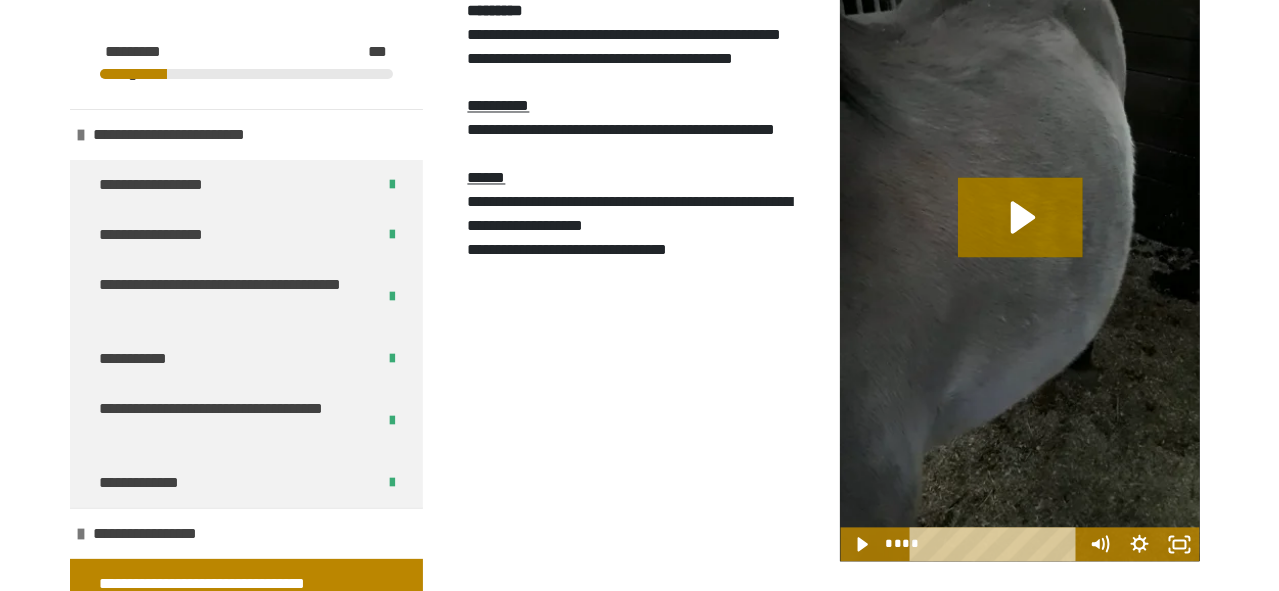 click on "[NUMBER] [STREET], [CITY], [STATE] [ZIP] [COUNTRY] [ADDRESS] [CITY] [STATE] [ZIP] [COUNTRY]" at bounding box center (642, 235) 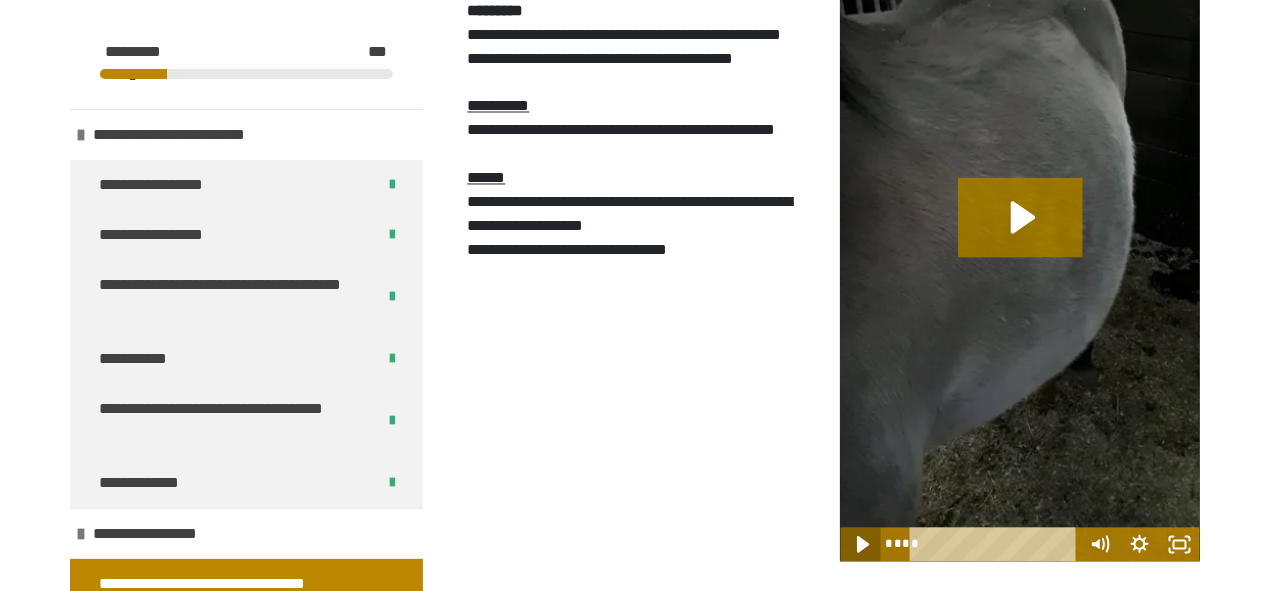 click 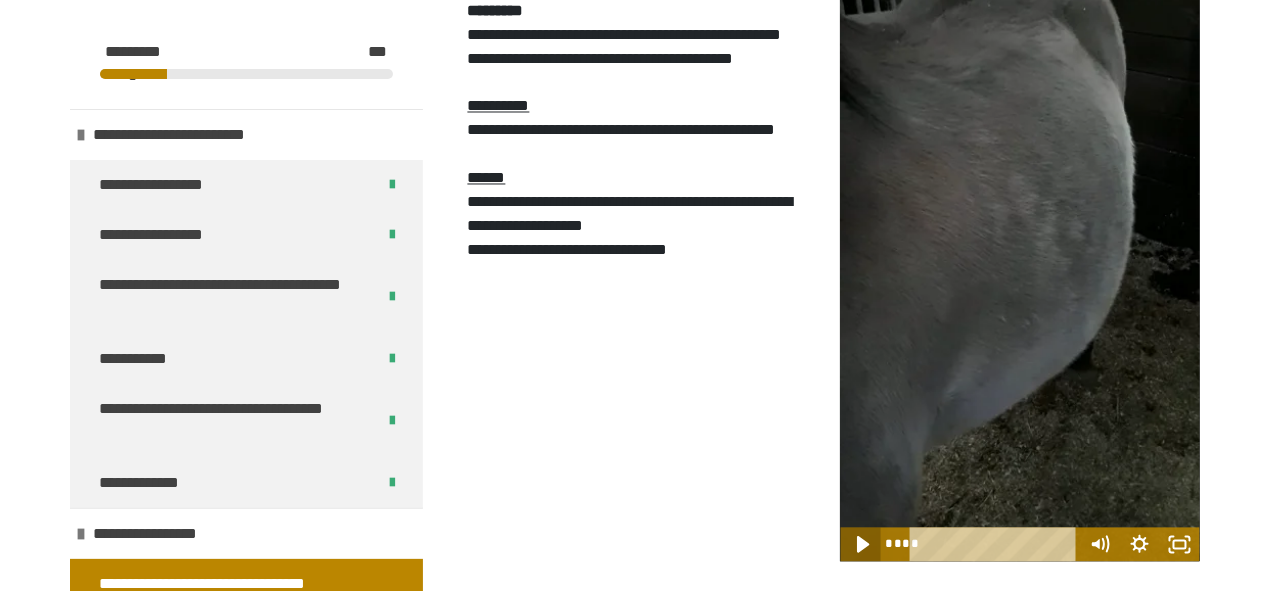 click 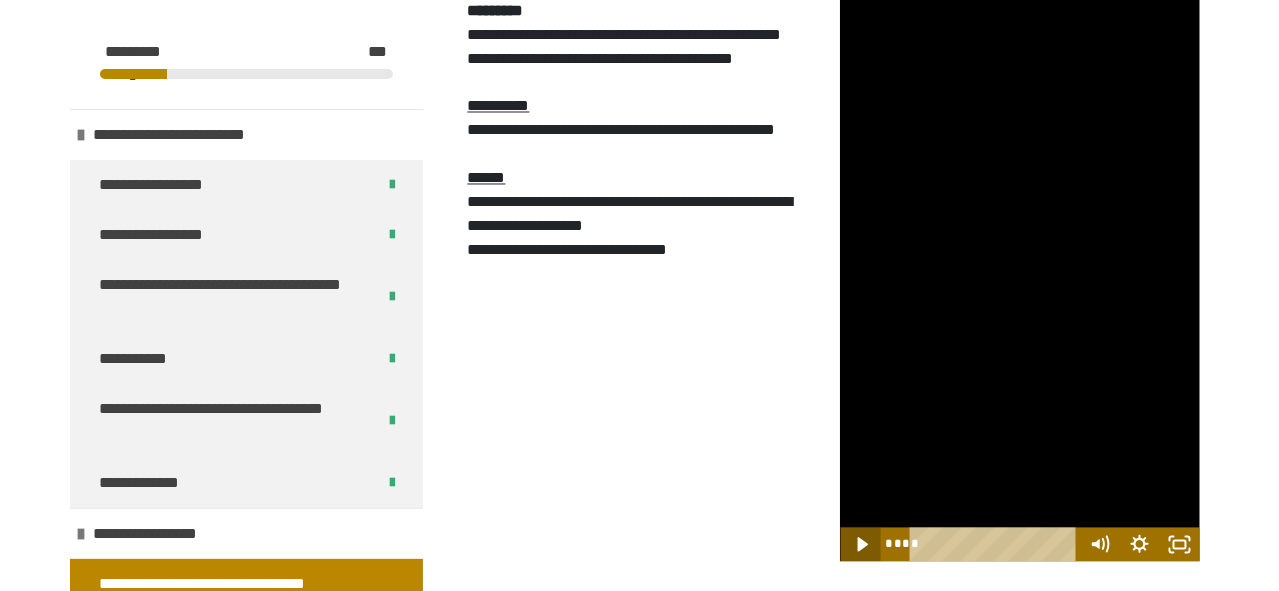 click 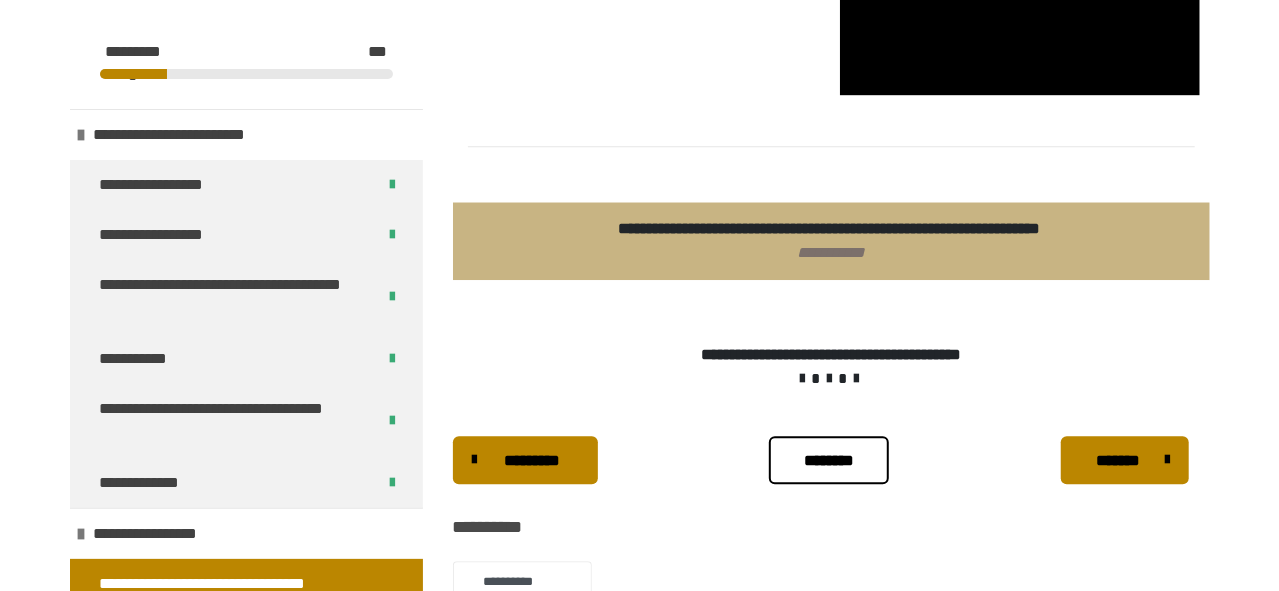 scroll, scrollTop: 2426, scrollLeft: 0, axis: vertical 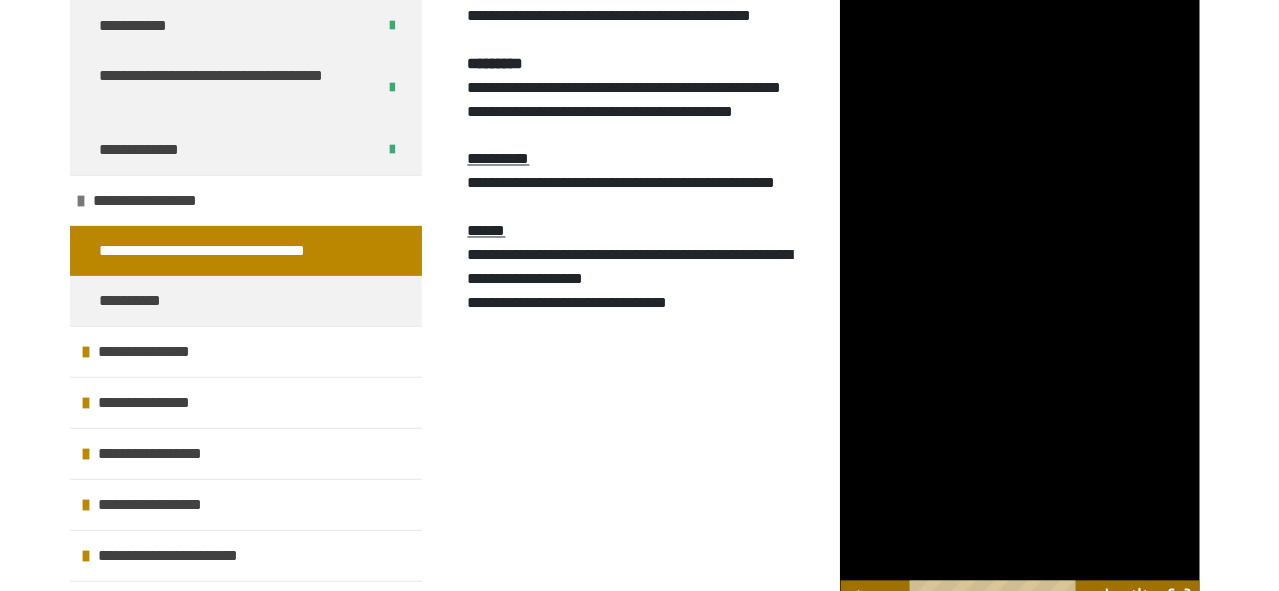 click at bounding box center [1020, 288] 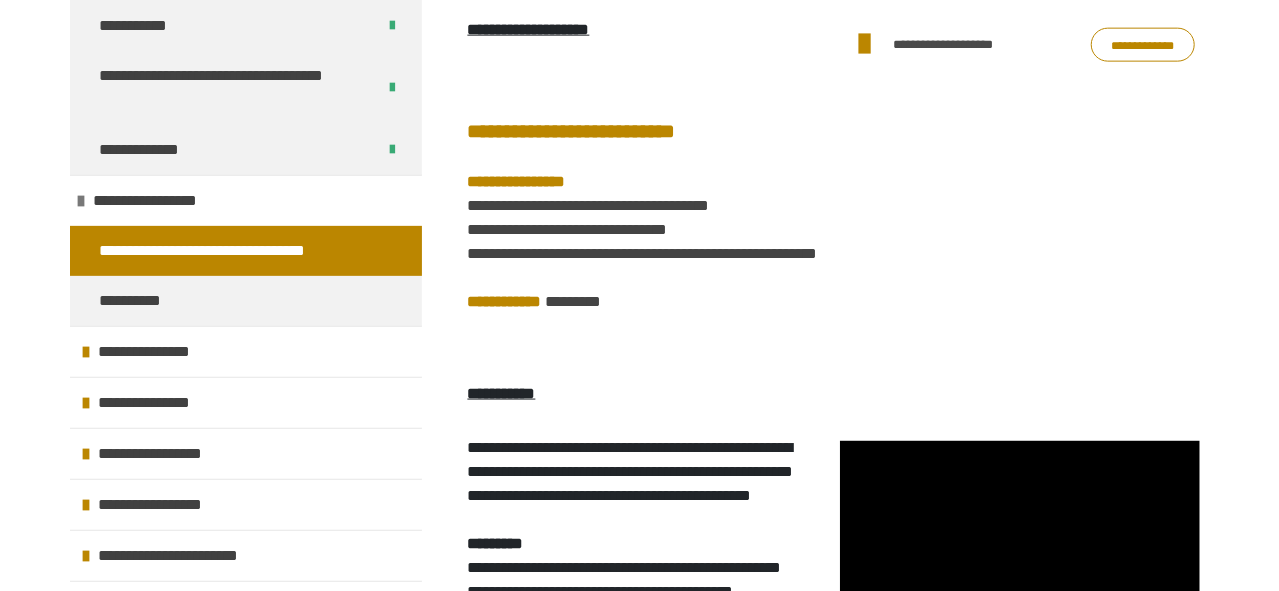 scroll, scrollTop: 1293, scrollLeft: 0, axis: vertical 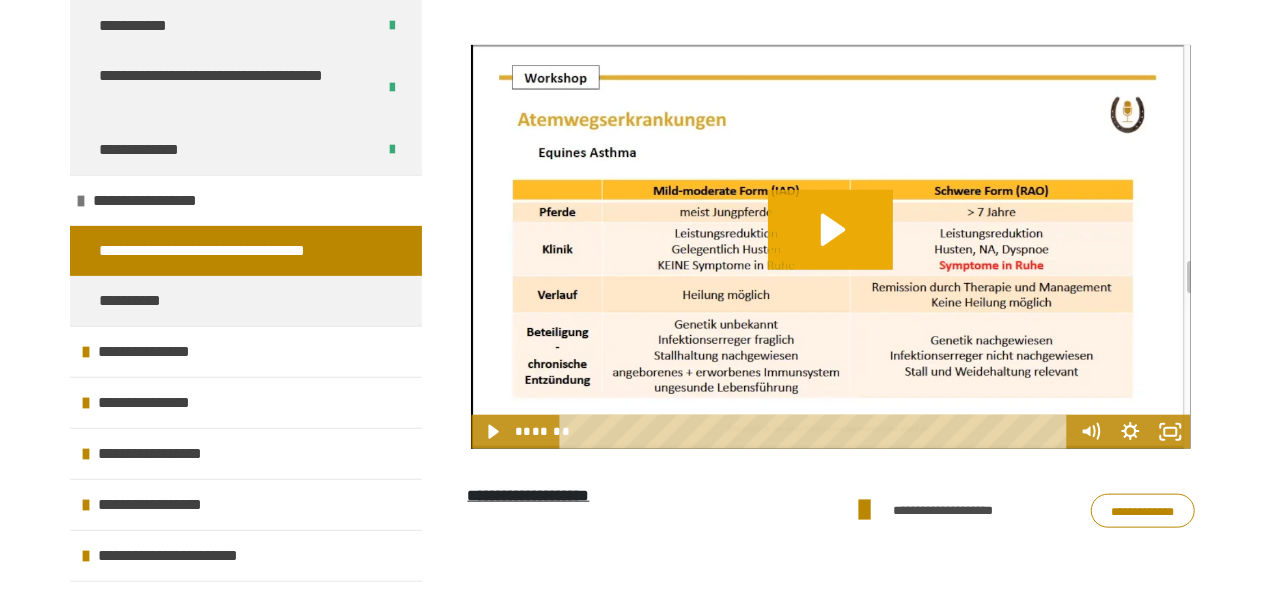 click 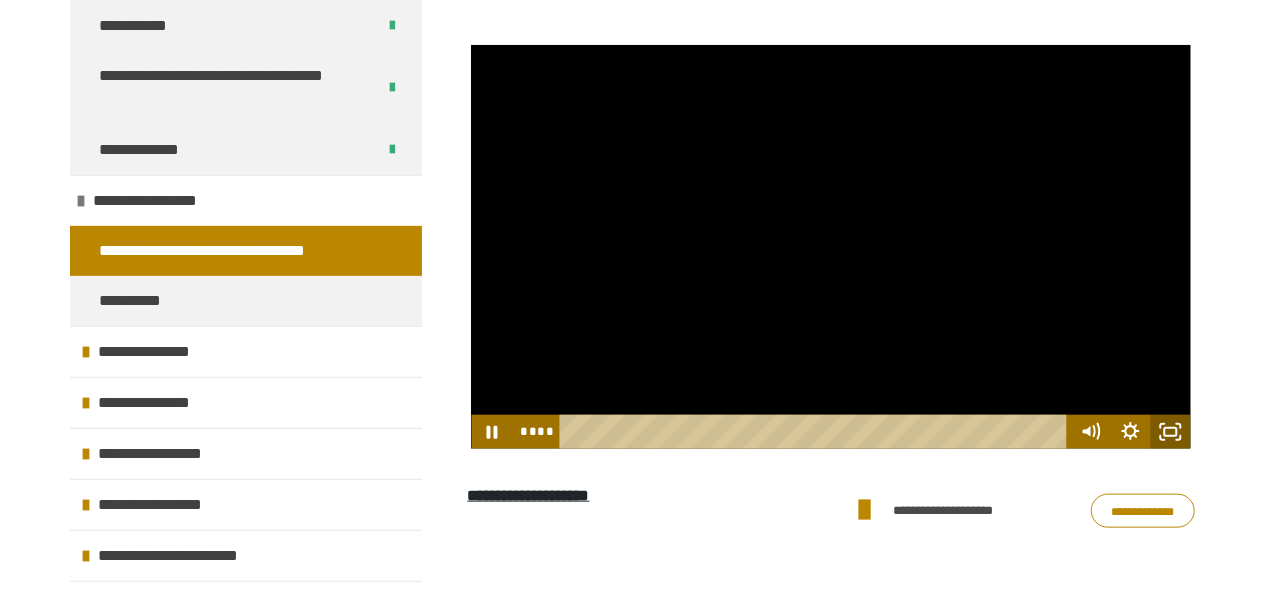 click 